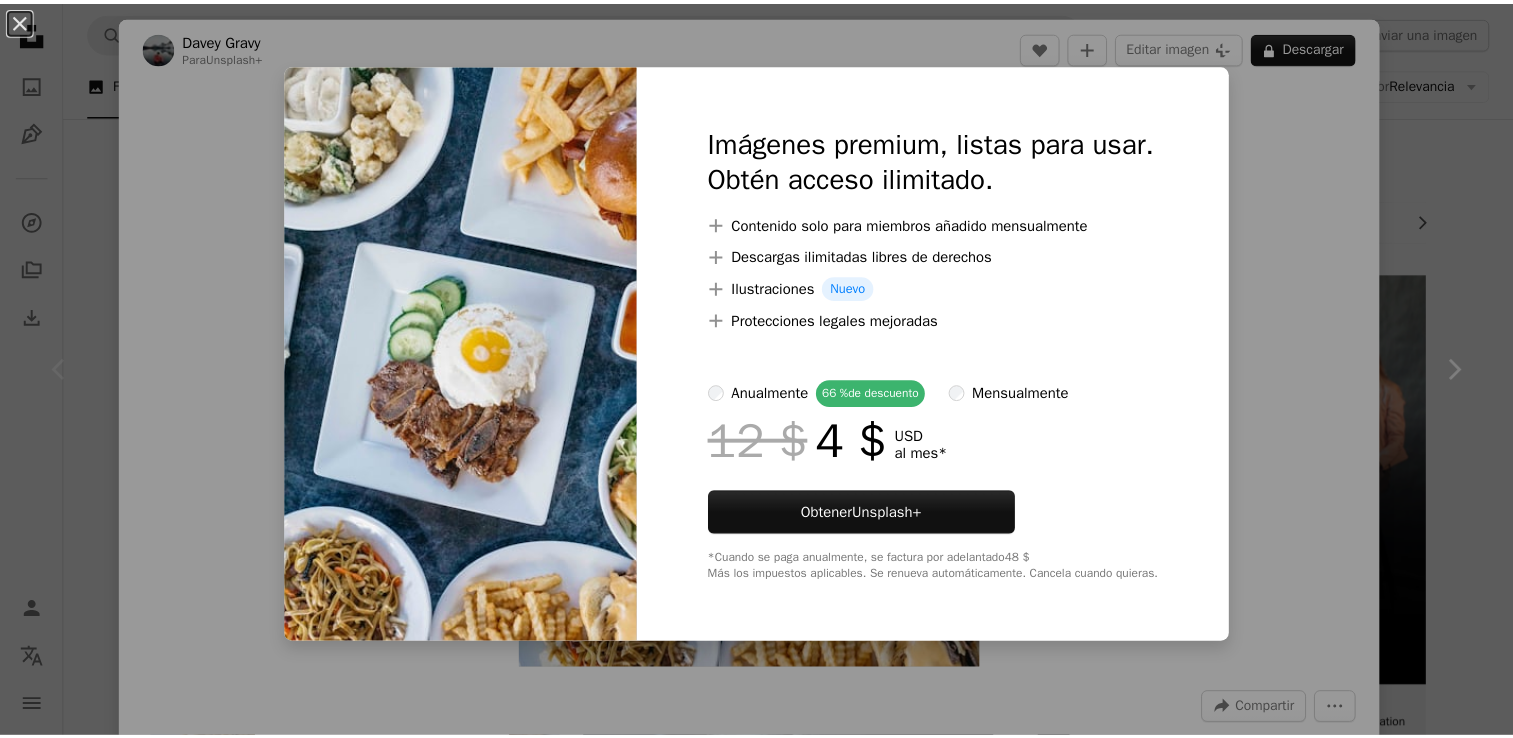 scroll, scrollTop: 0, scrollLeft: 0, axis: both 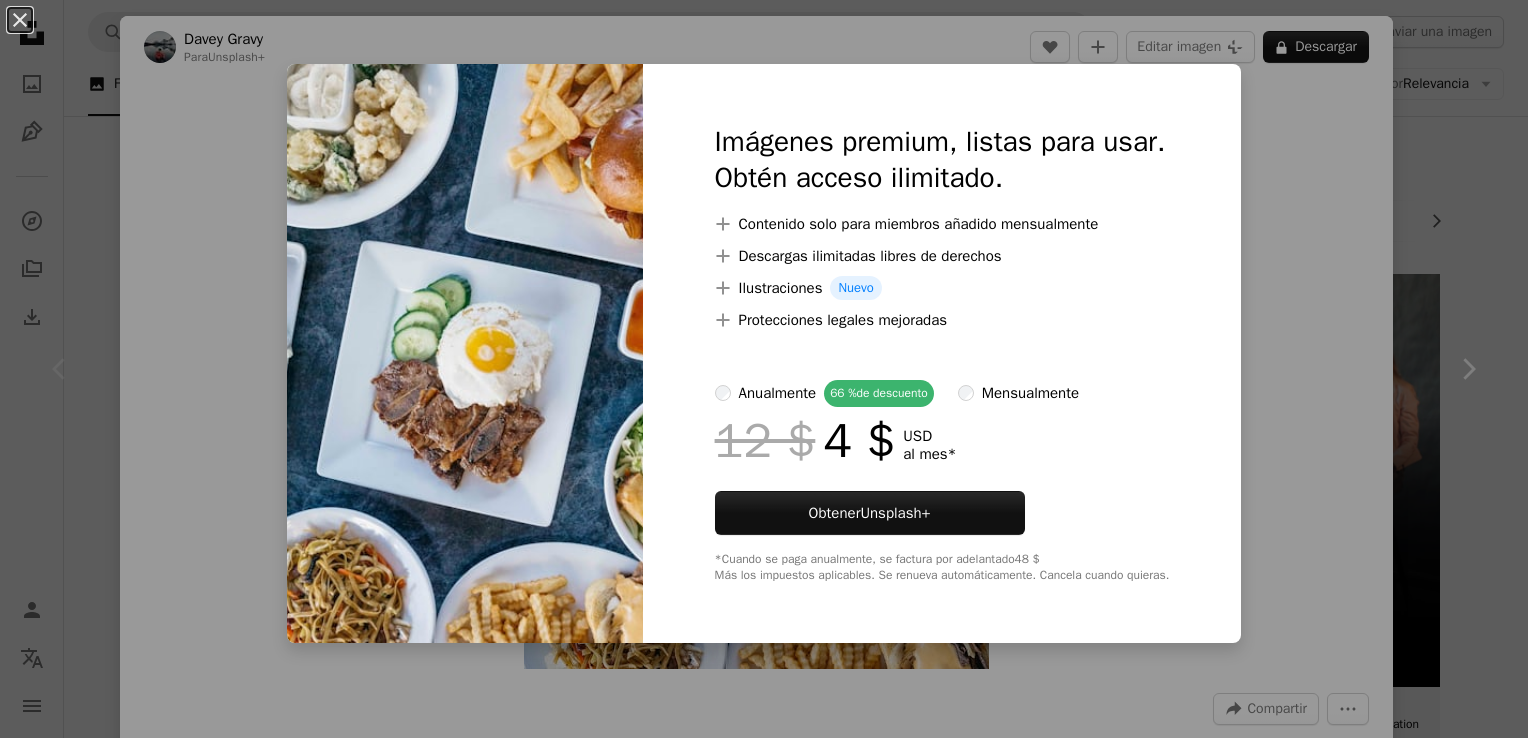 click on "An X shape Imágenes premium, listas para usar. Obtén acceso ilimitado. A plus sign Contenido solo para miembros añadido mensualmente A plus sign Descargas ilimitadas libres de derechos A plus sign Ilustraciones  Nuevo A plus sign Protecciones legales mejoradas anualmente 66 %  de descuento mensualmente 12 $   4 $ USD al mes * Obtener  Unsplash+ *Cuando se paga anualmente, se factura por adelantado  48 $ Más los impuestos aplicables. Se renueva automáticamente. Cancela cuando quieras." at bounding box center (764, 369) 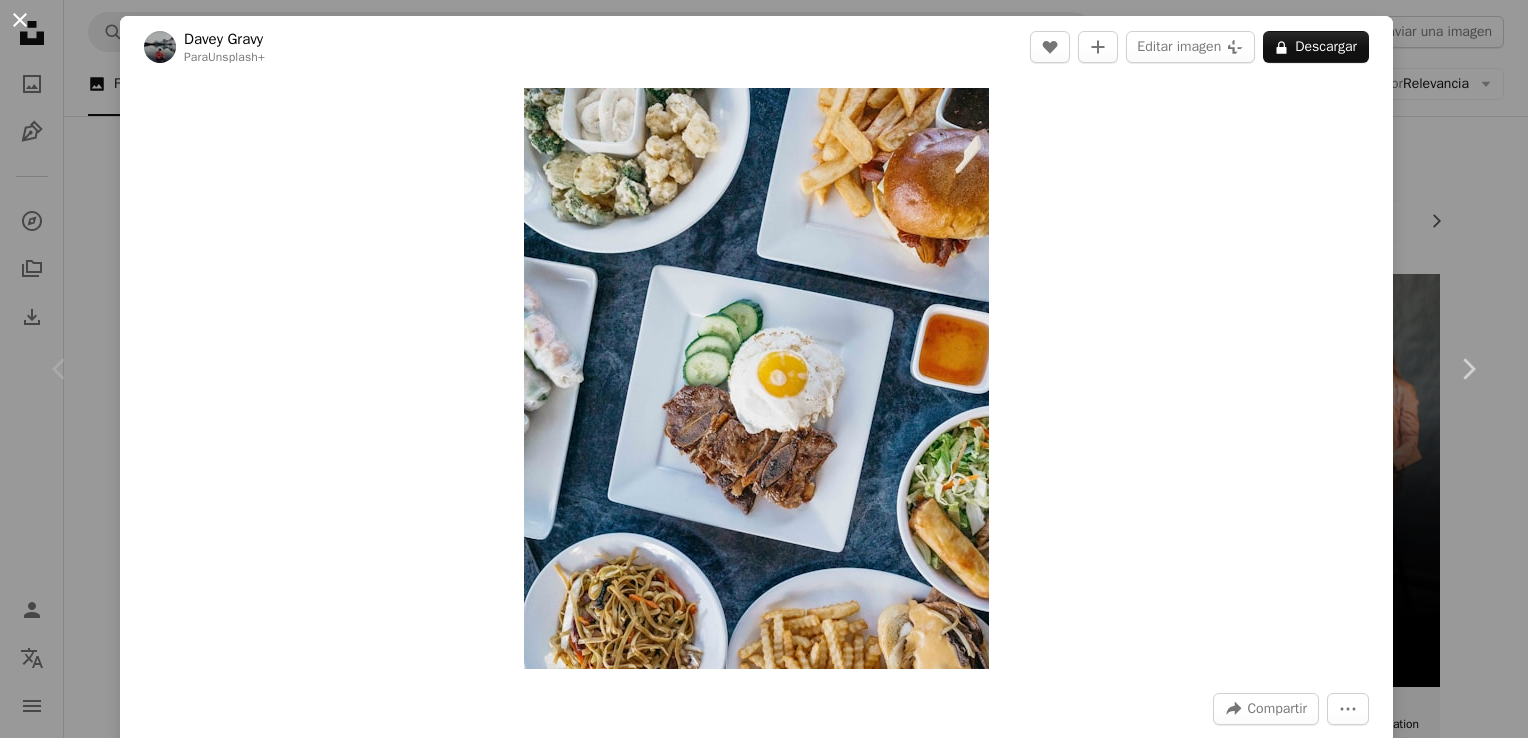 click on "An X shape" at bounding box center [20, 20] 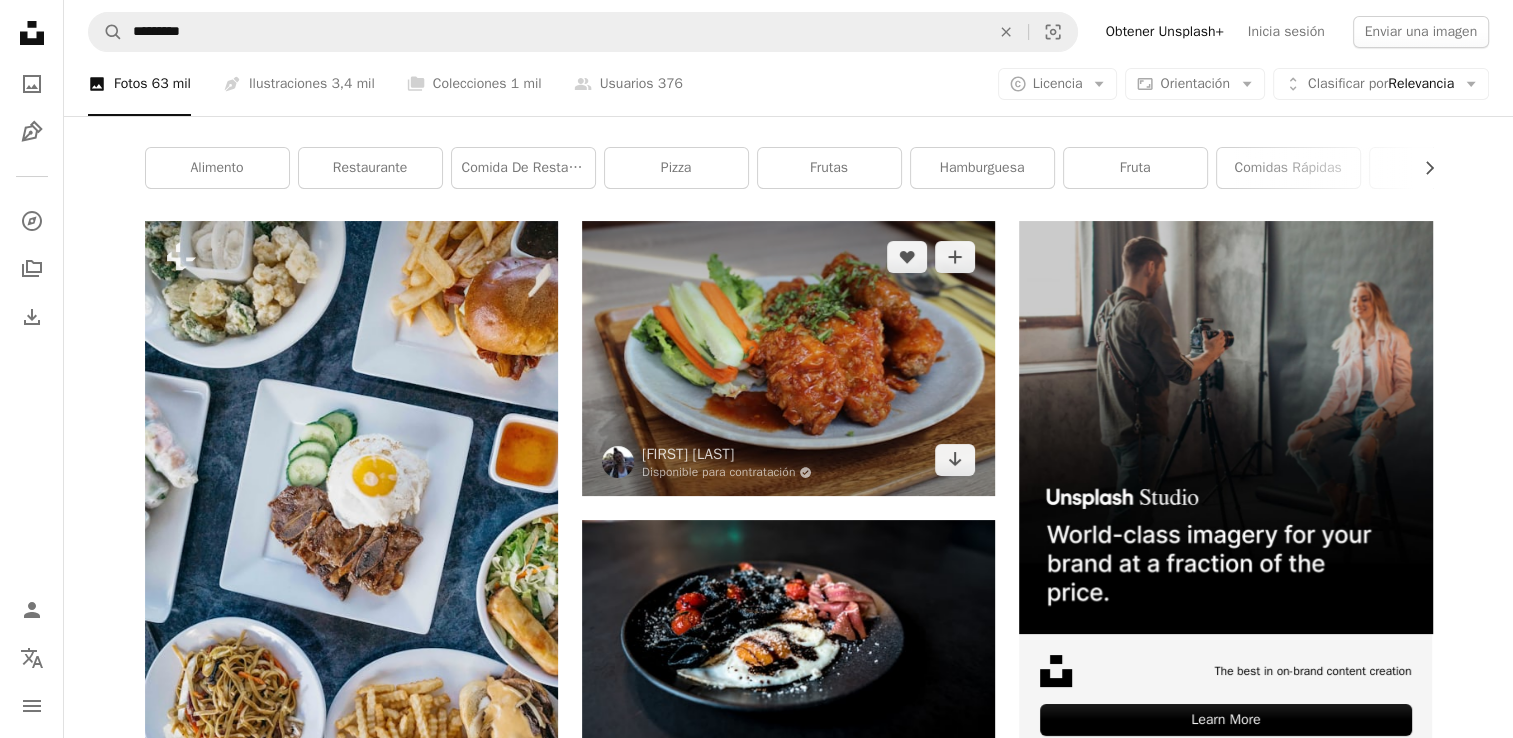 scroll, scrollTop: 100, scrollLeft: 0, axis: vertical 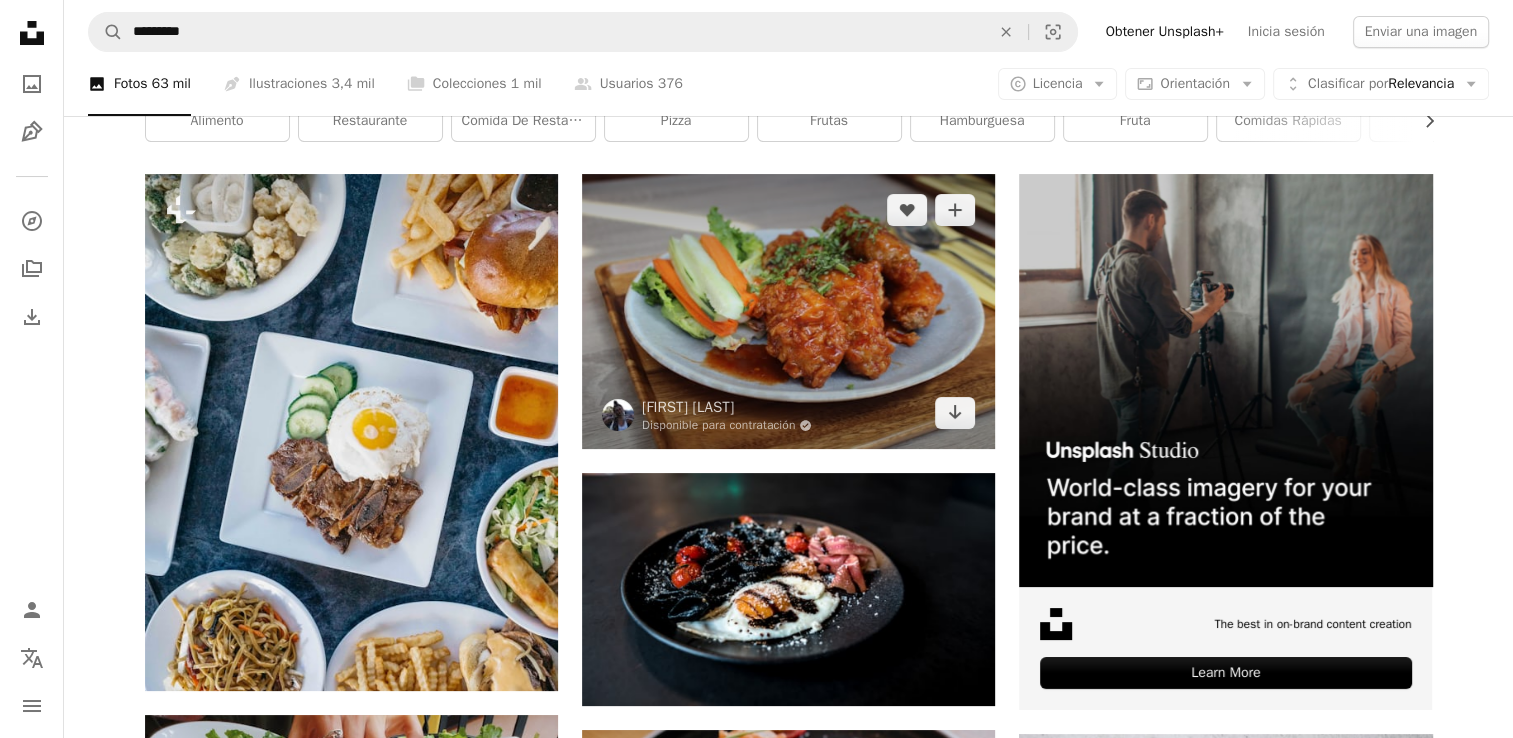 click at bounding box center (788, 311) 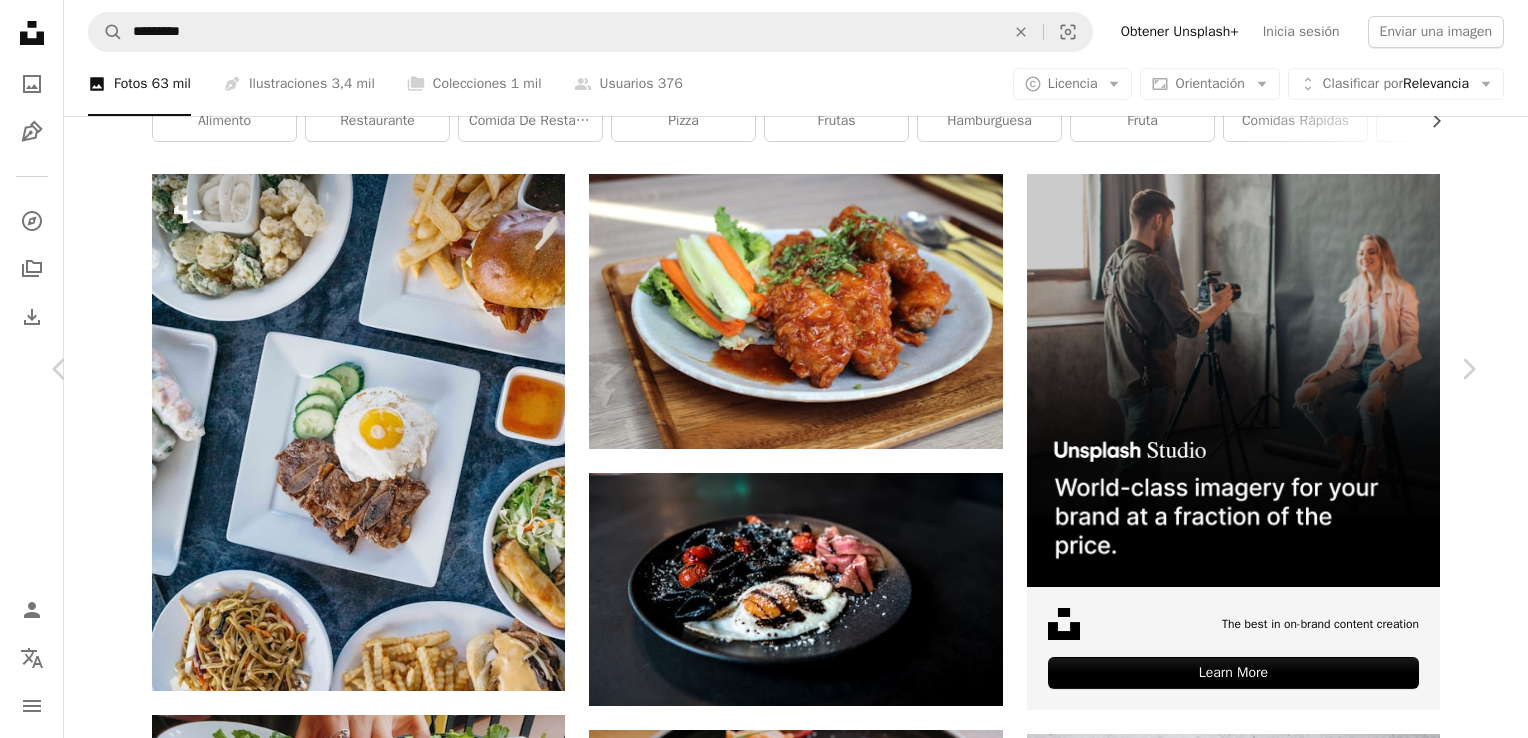 click on "An X shape" at bounding box center (20, 20) 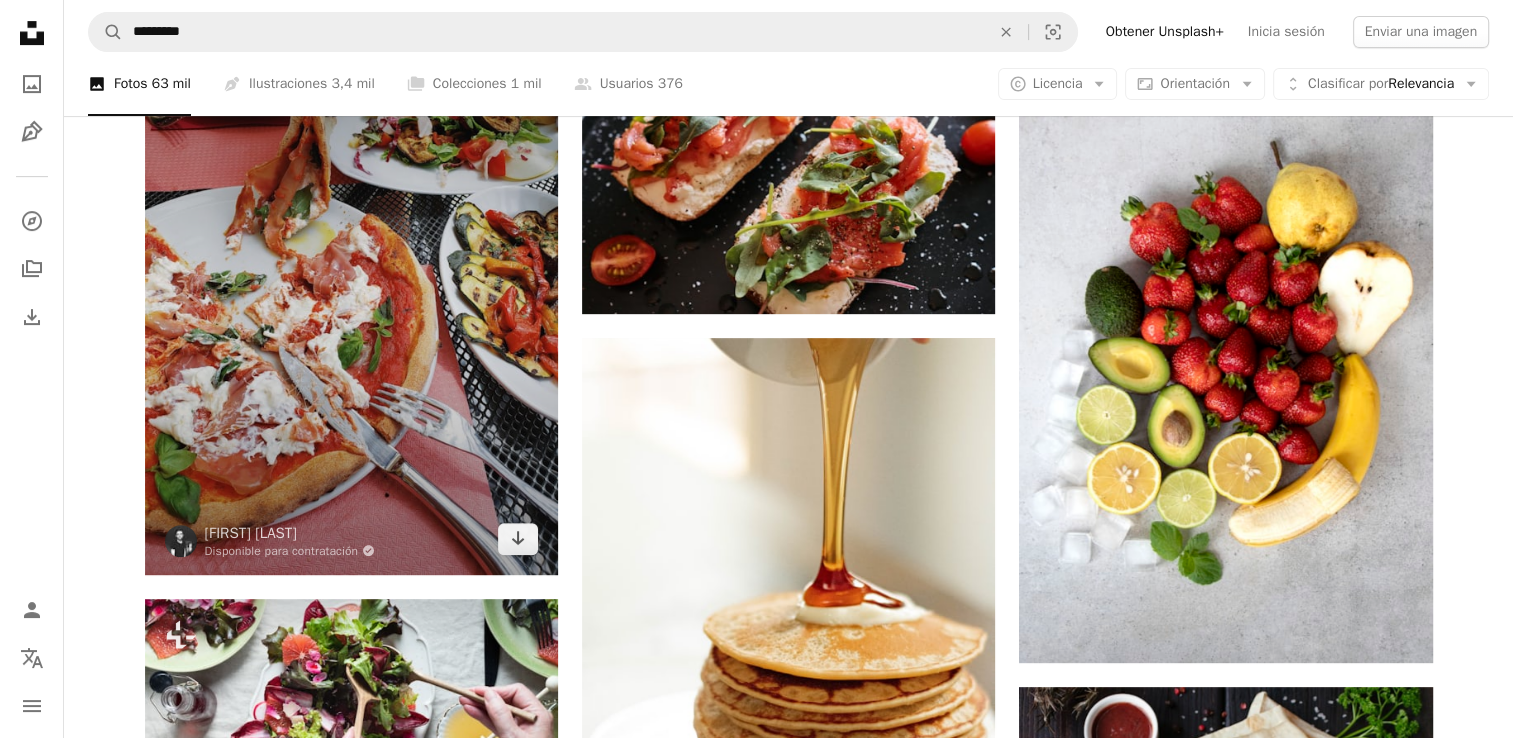 scroll, scrollTop: 800, scrollLeft: 0, axis: vertical 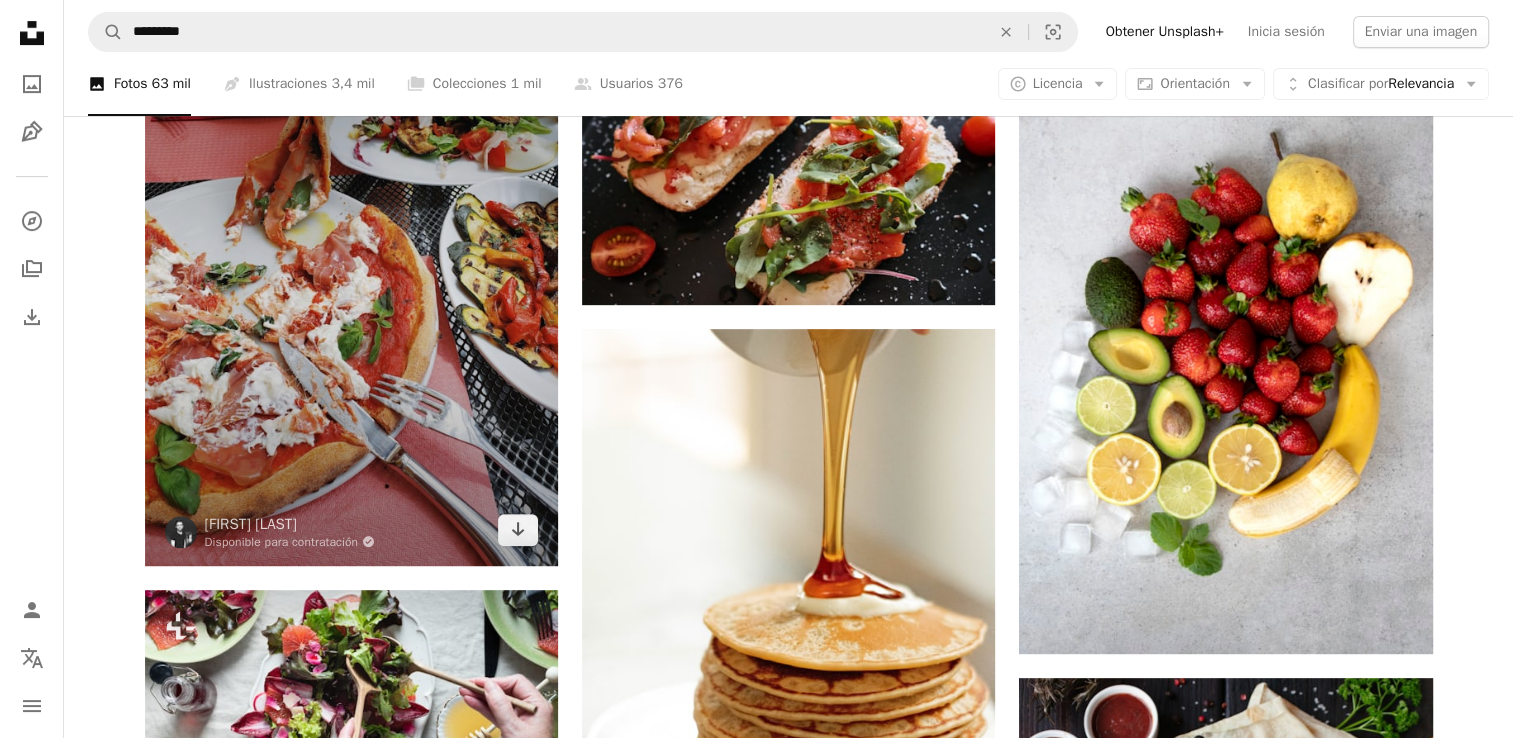 click at bounding box center (351, 290) 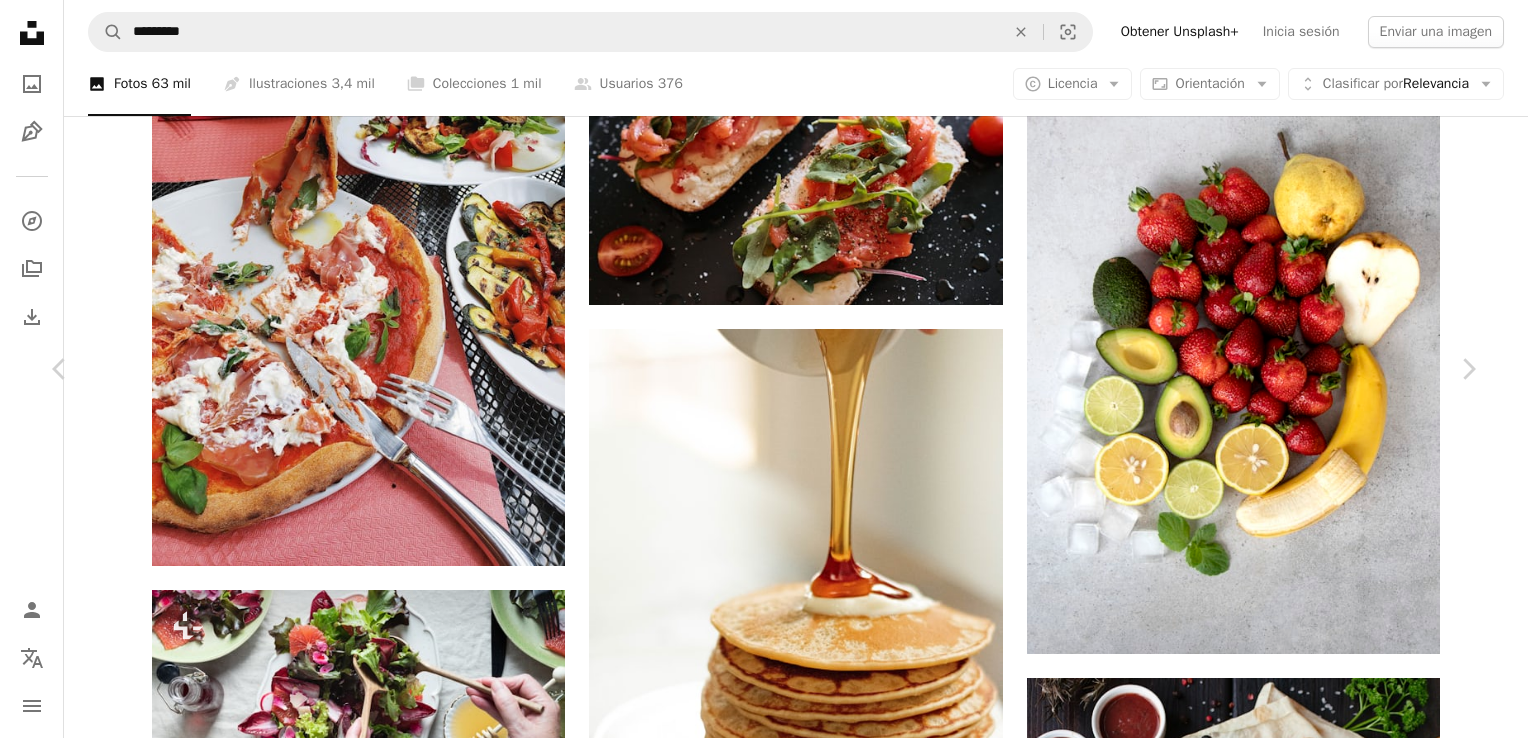 click on "An X shape" at bounding box center (20, 20) 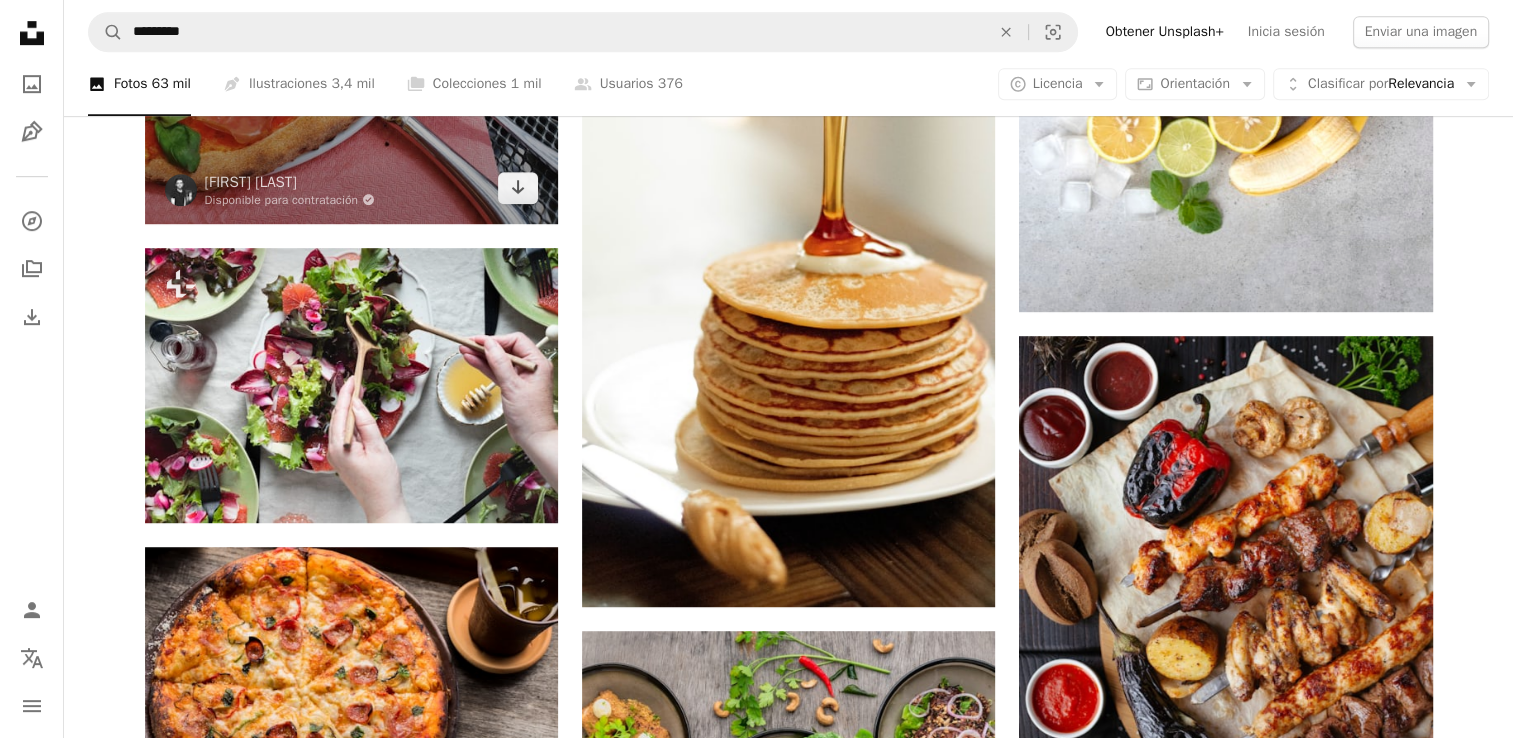 scroll, scrollTop: 1000, scrollLeft: 0, axis: vertical 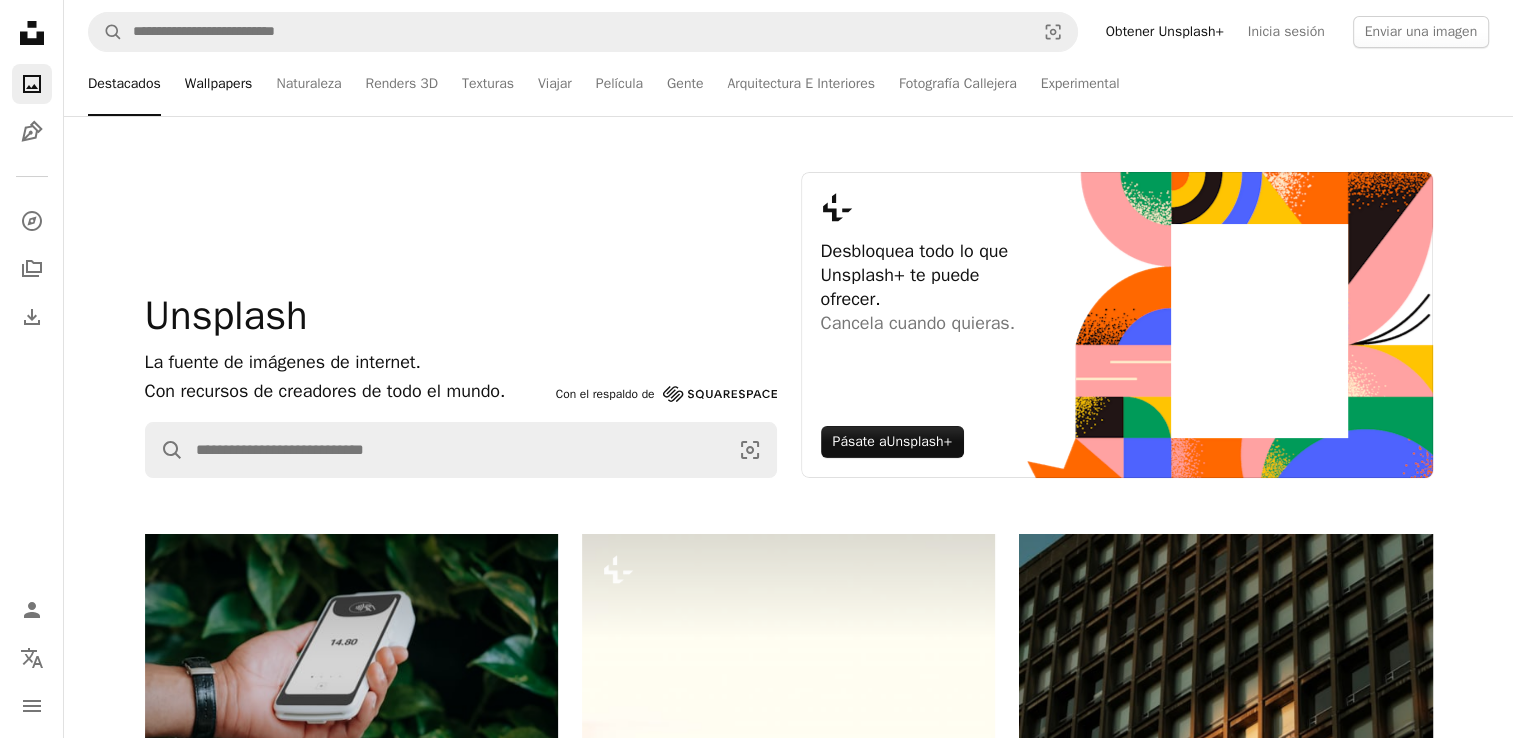 click on "Wallpapers" at bounding box center [219, 84] 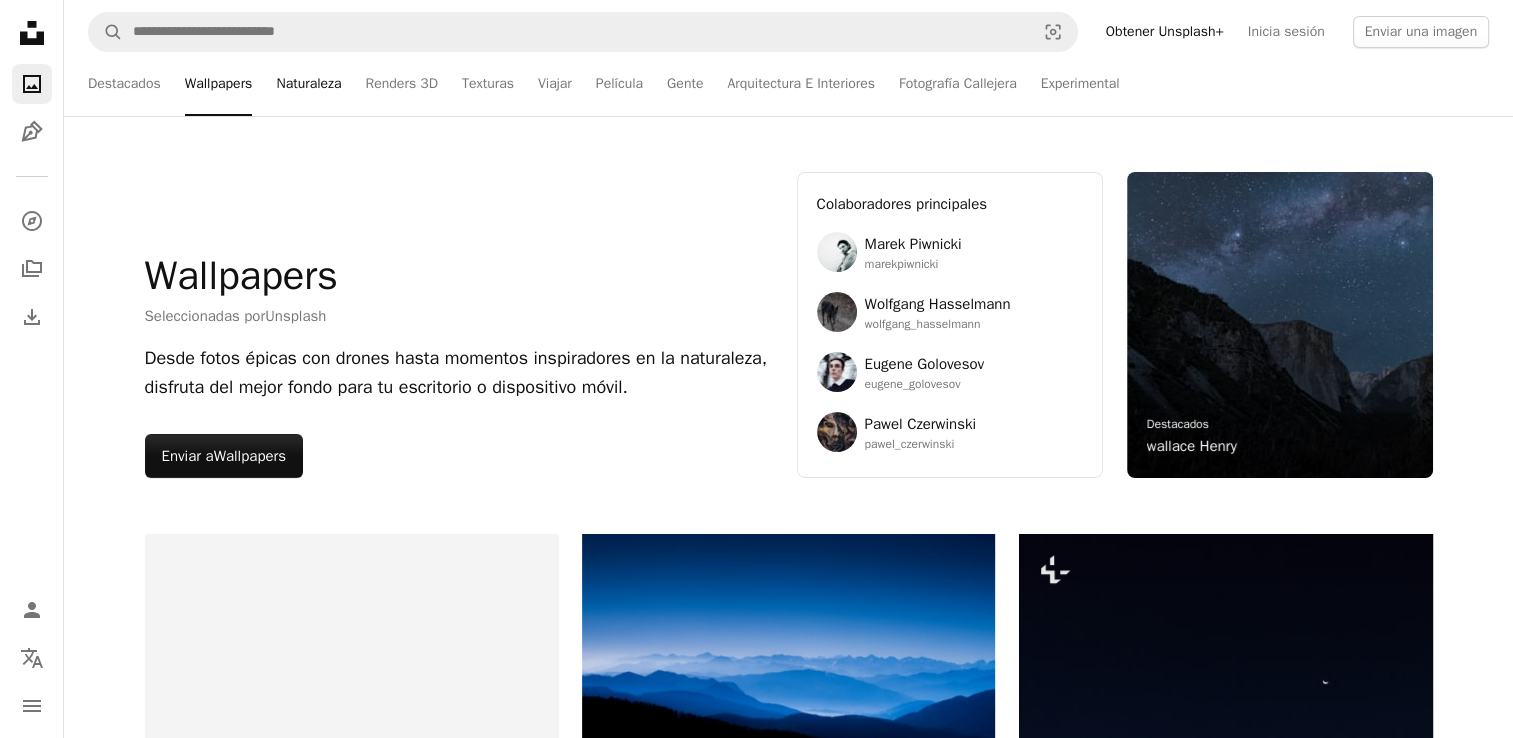 click on "Naturaleza" at bounding box center (308, 84) 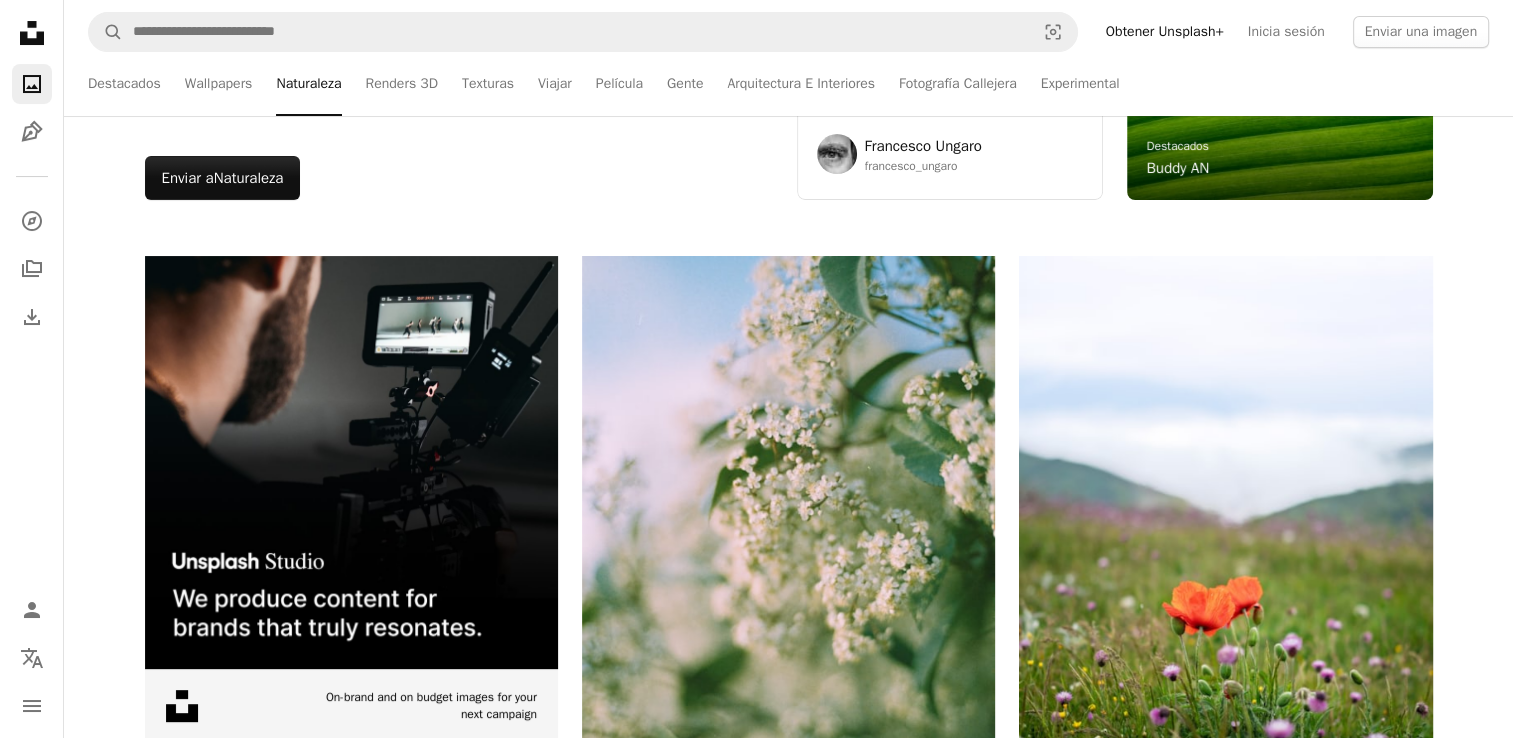 scroll, scrollTop: 300, scrollLeft: 0, axis: vertical 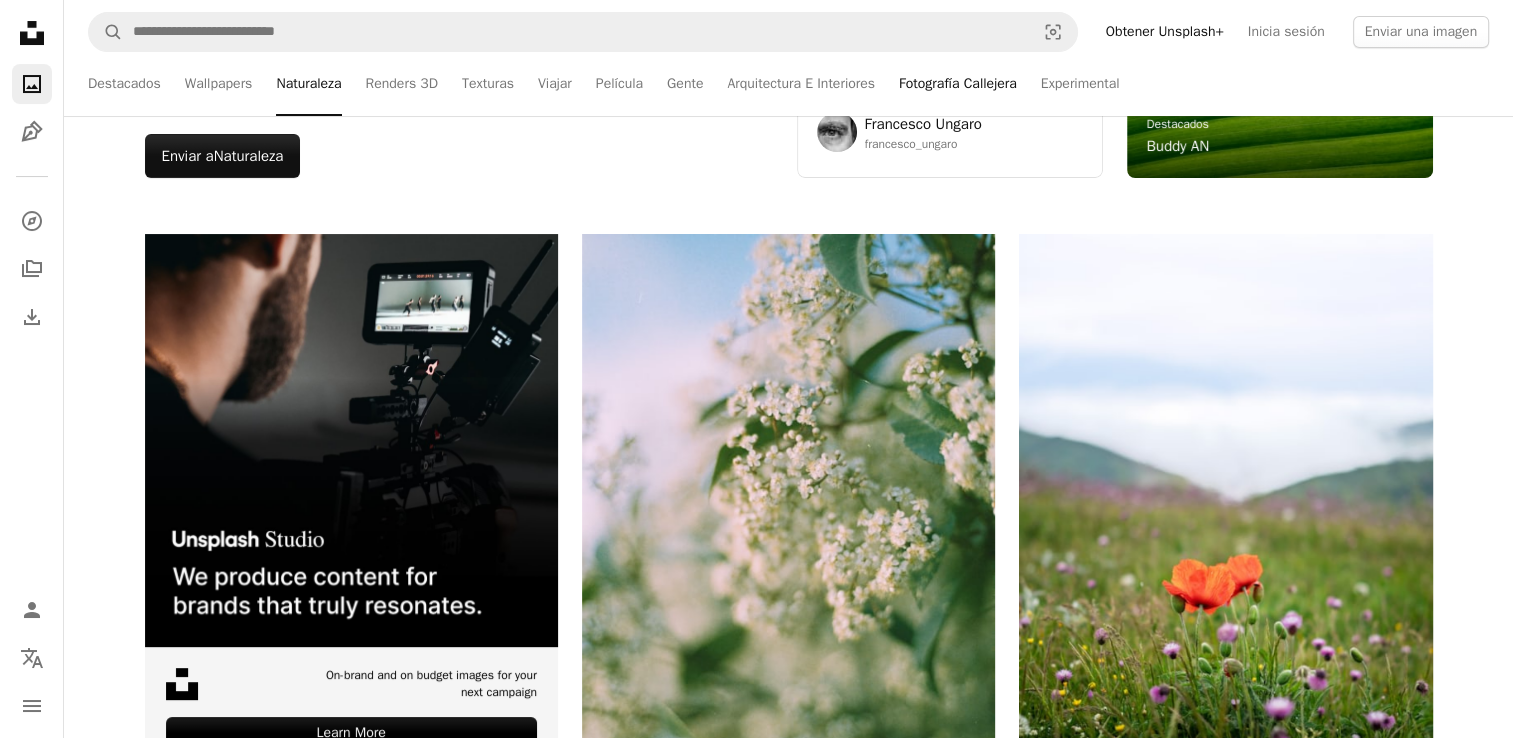 click on "Fotografía Callejera" at bounding box center [958, 84] 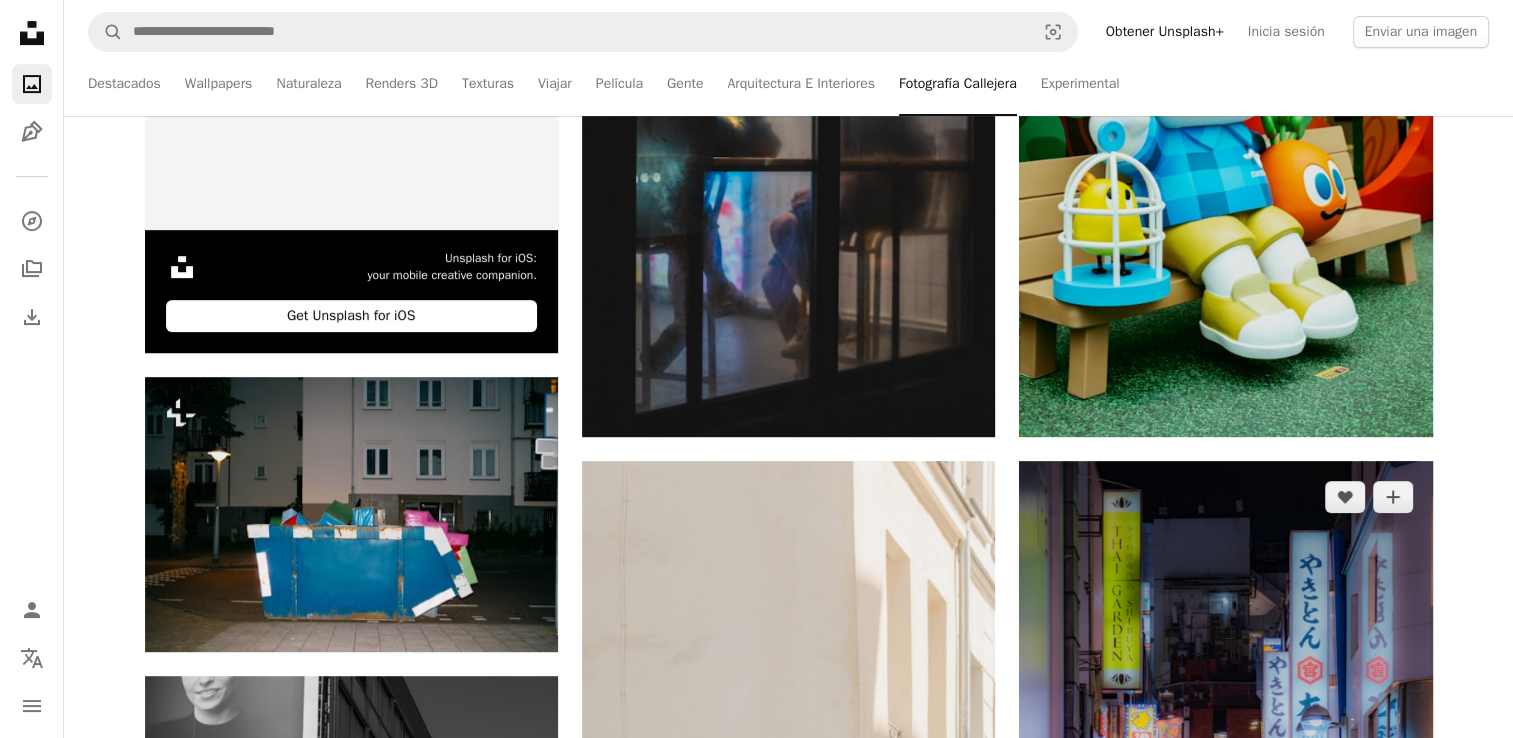 scroll, scrollTop: 1100, scrollLeft: 0, axis: vertical 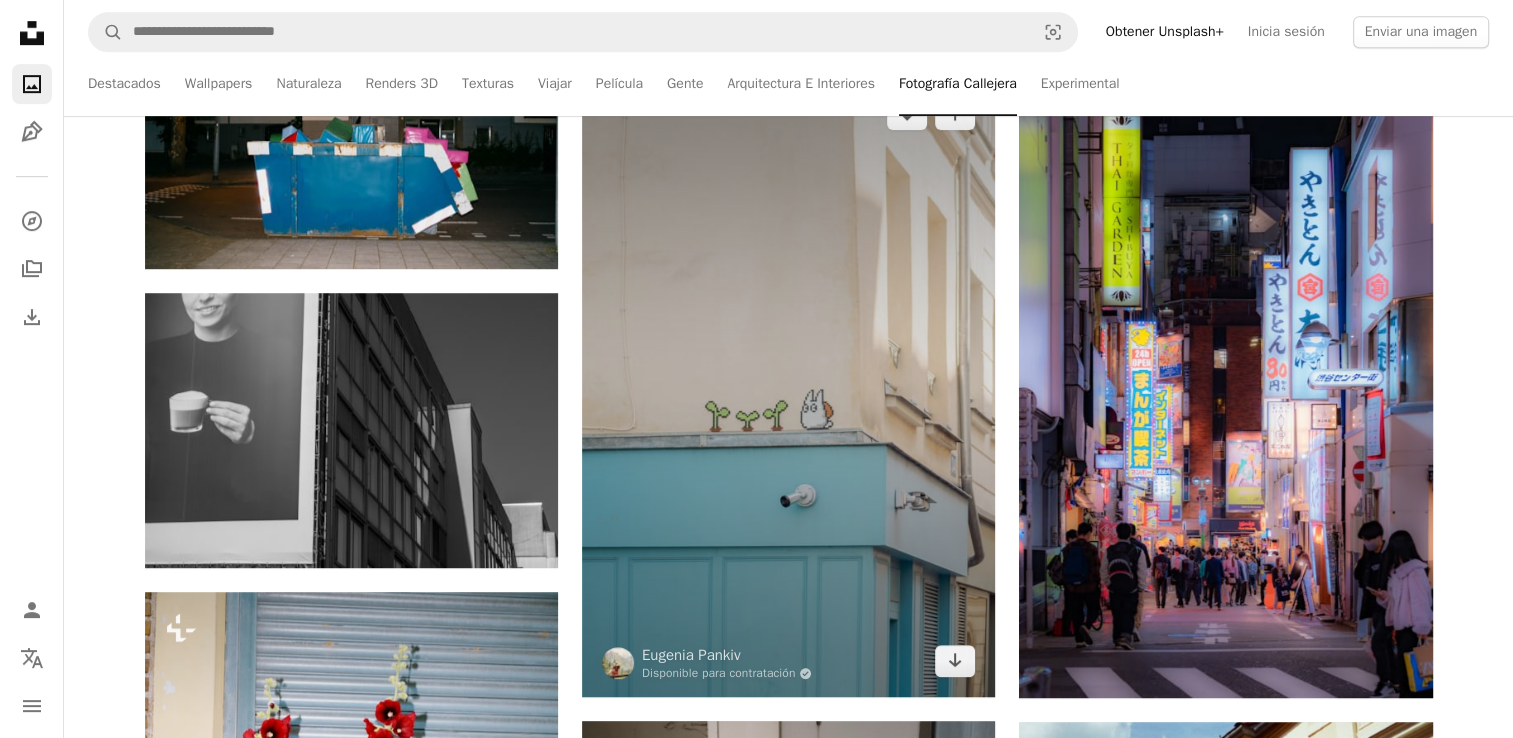 click at bounding box center [788, 387] 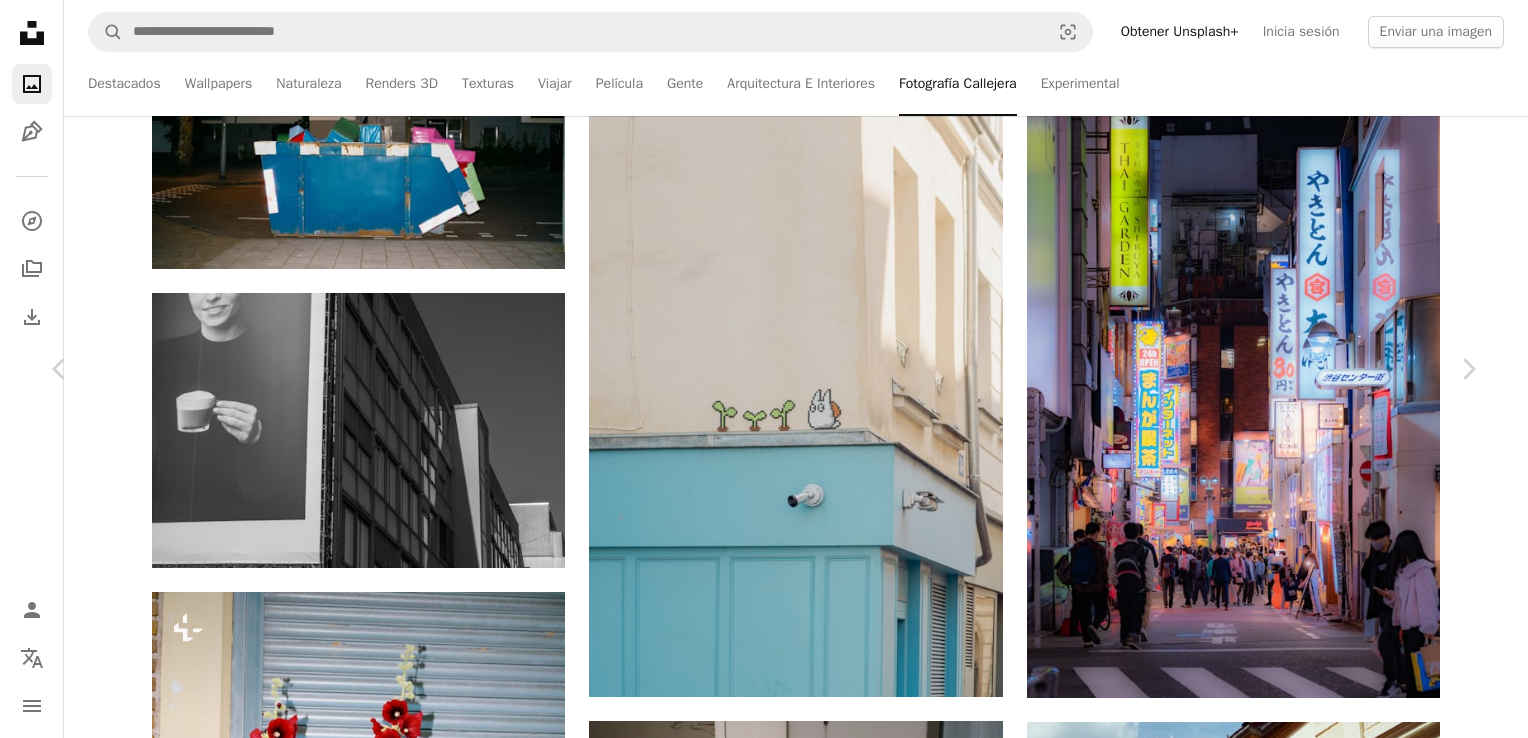 click on "An X shape" at bounding box center [20, 20] 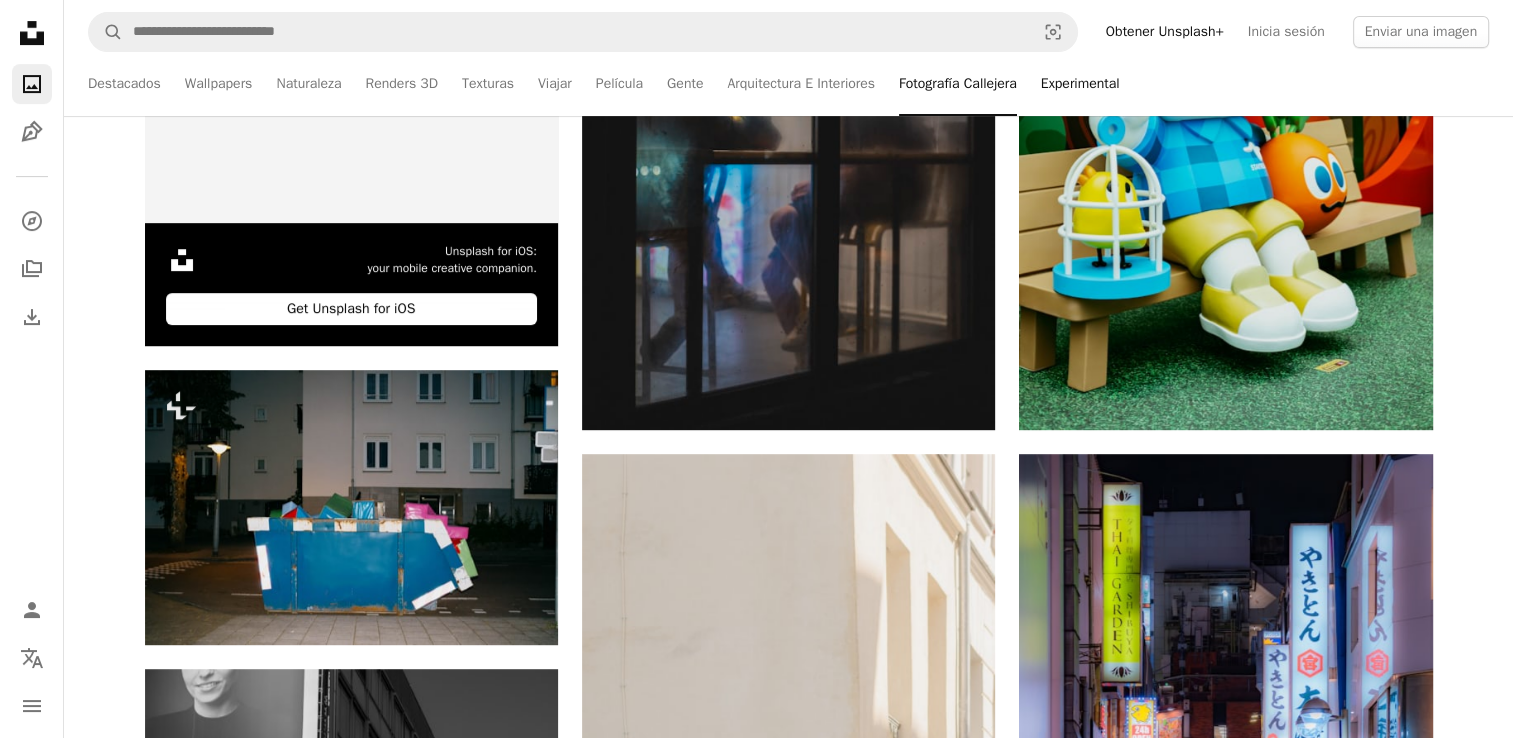 scroll, scrollTop: 700, scrollLeft: 0, axis: vertical 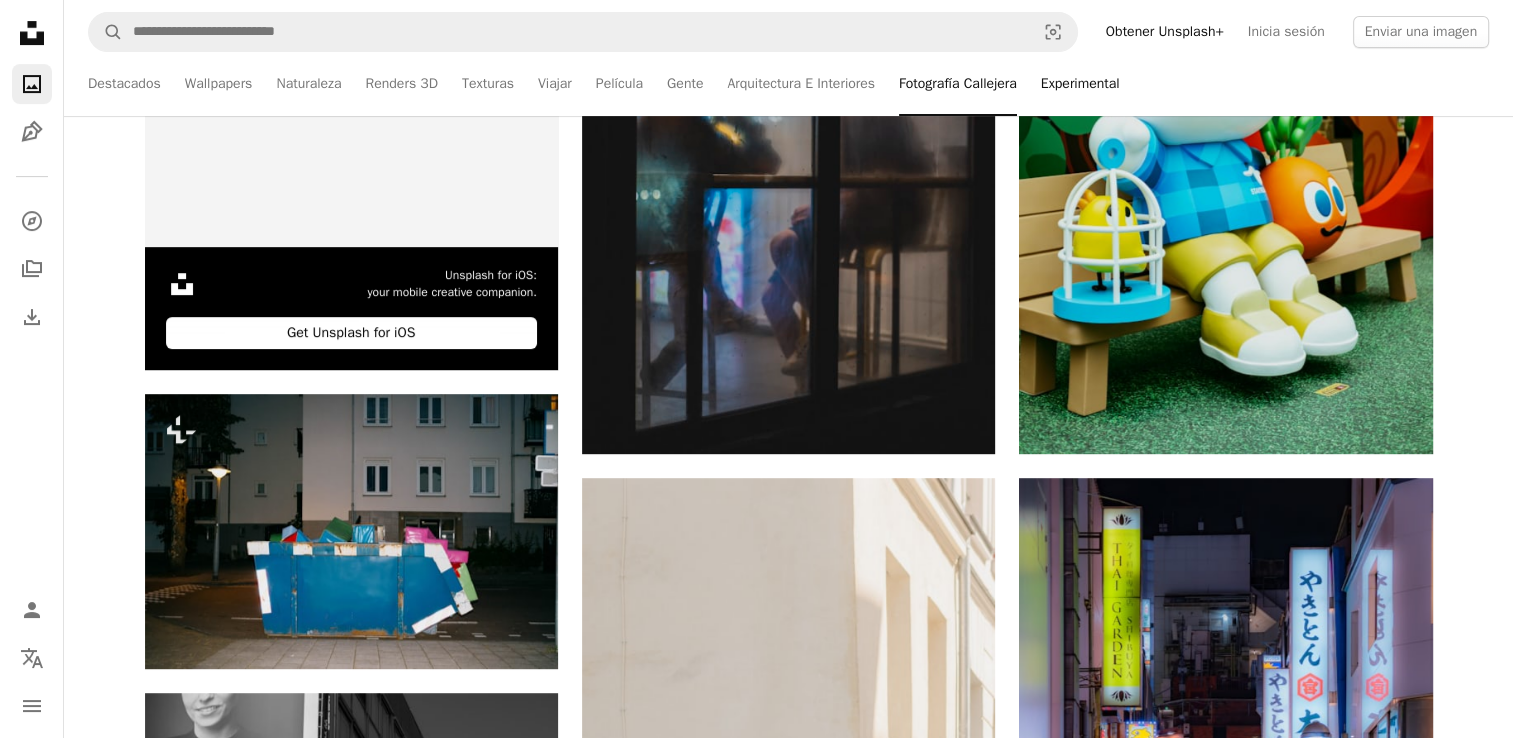 click on "Experimental" at bounding box center [1080, 84] 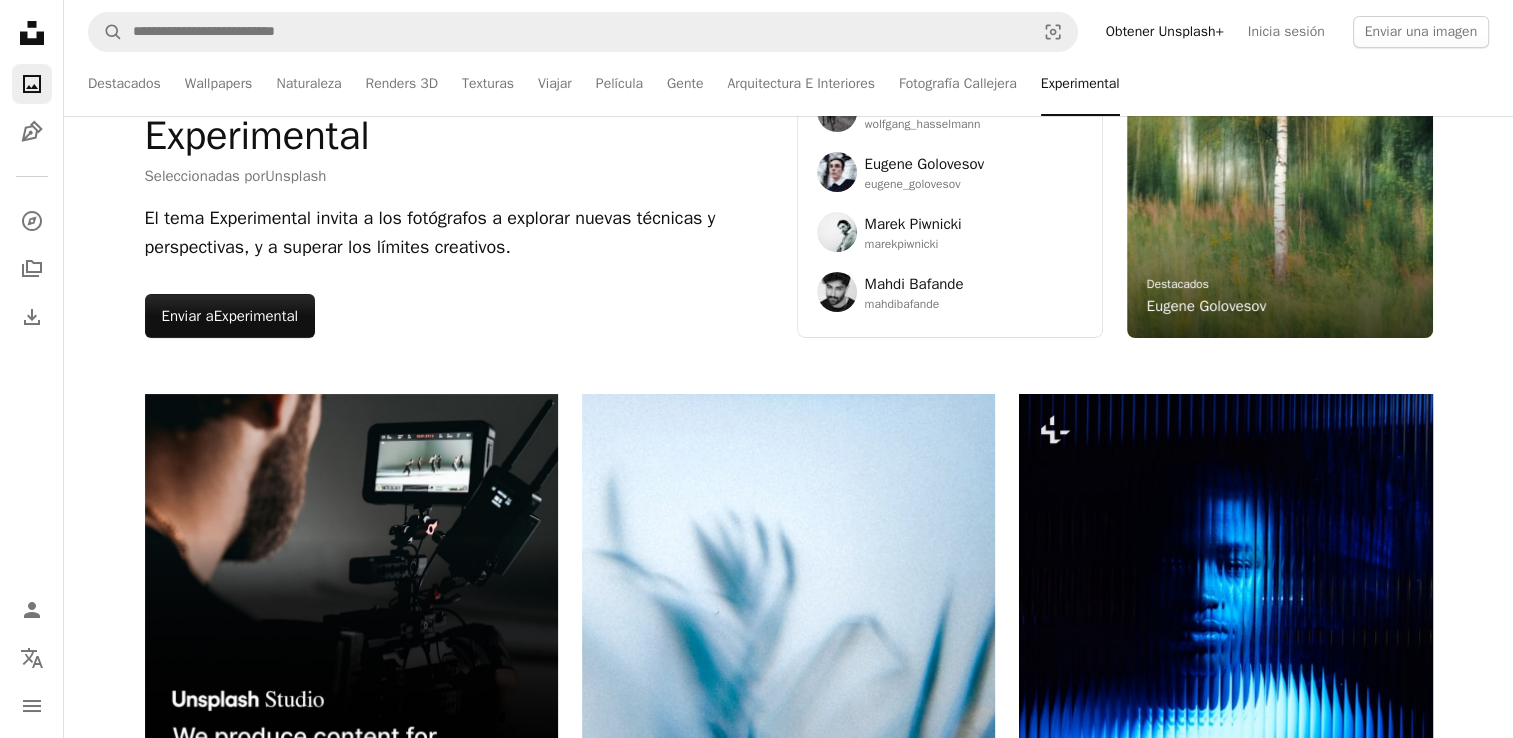 scroll, scrollTop: 0, scrollLeft: 0, axis: both 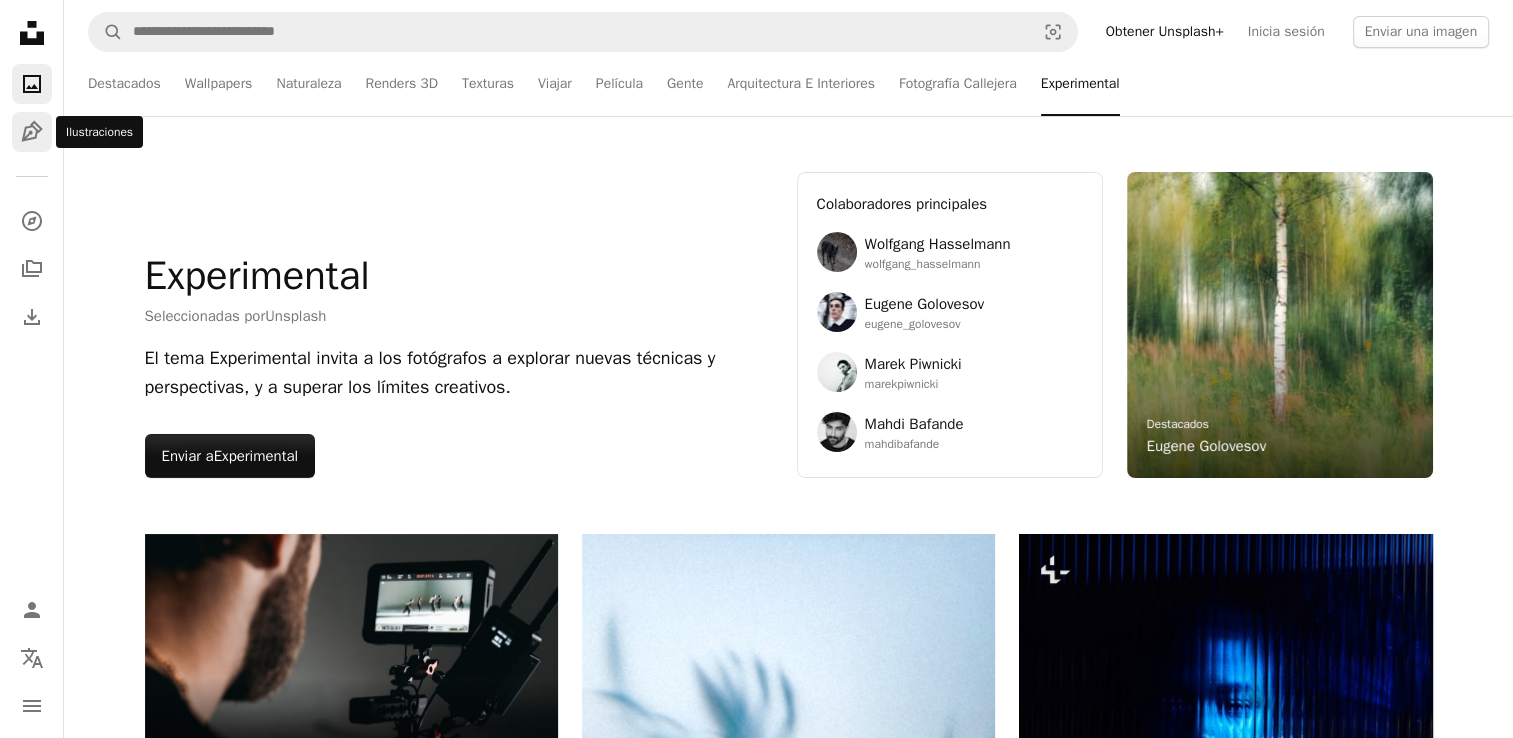 click on "Pen Tool" 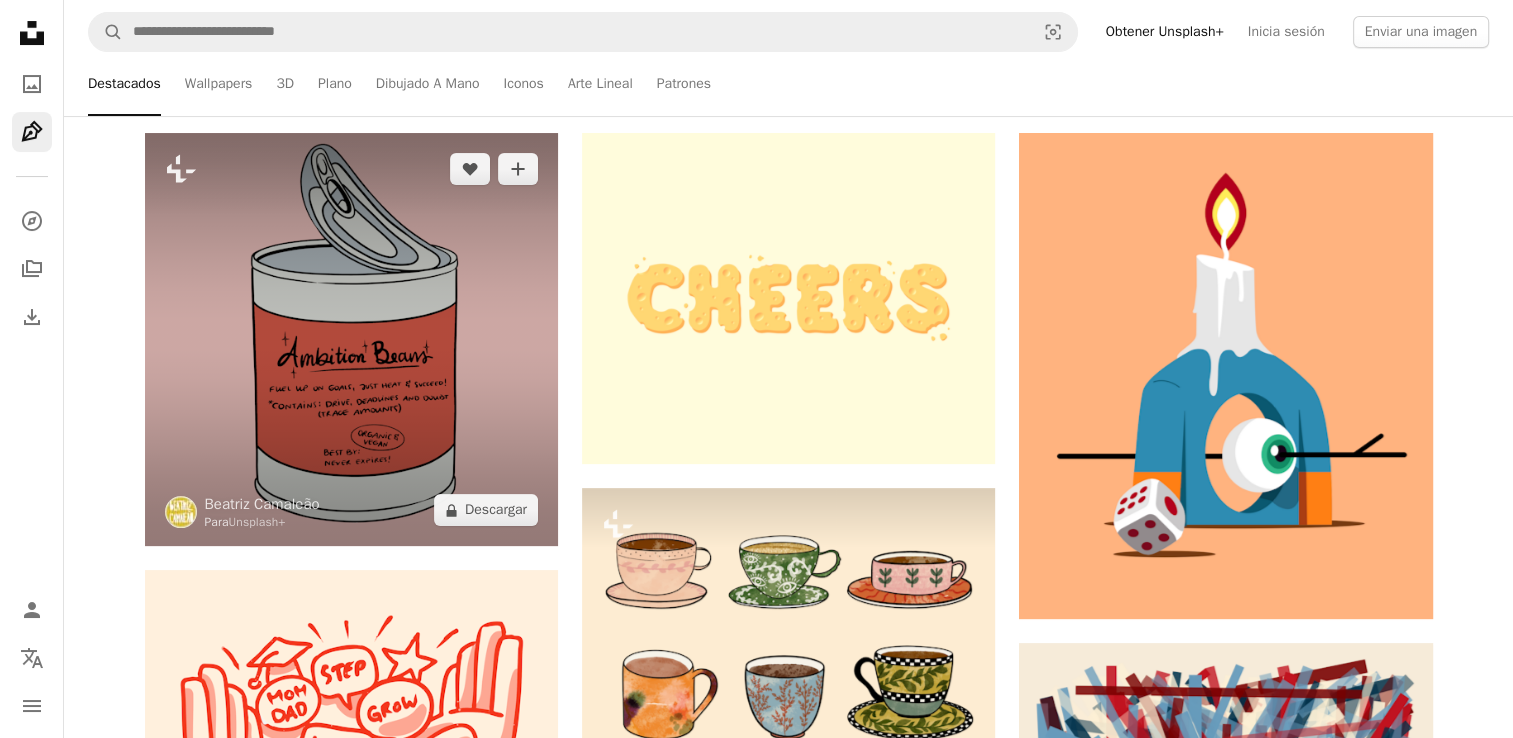 scroll, scrollTop: 400, scrollLeft: 0, axis: vertical 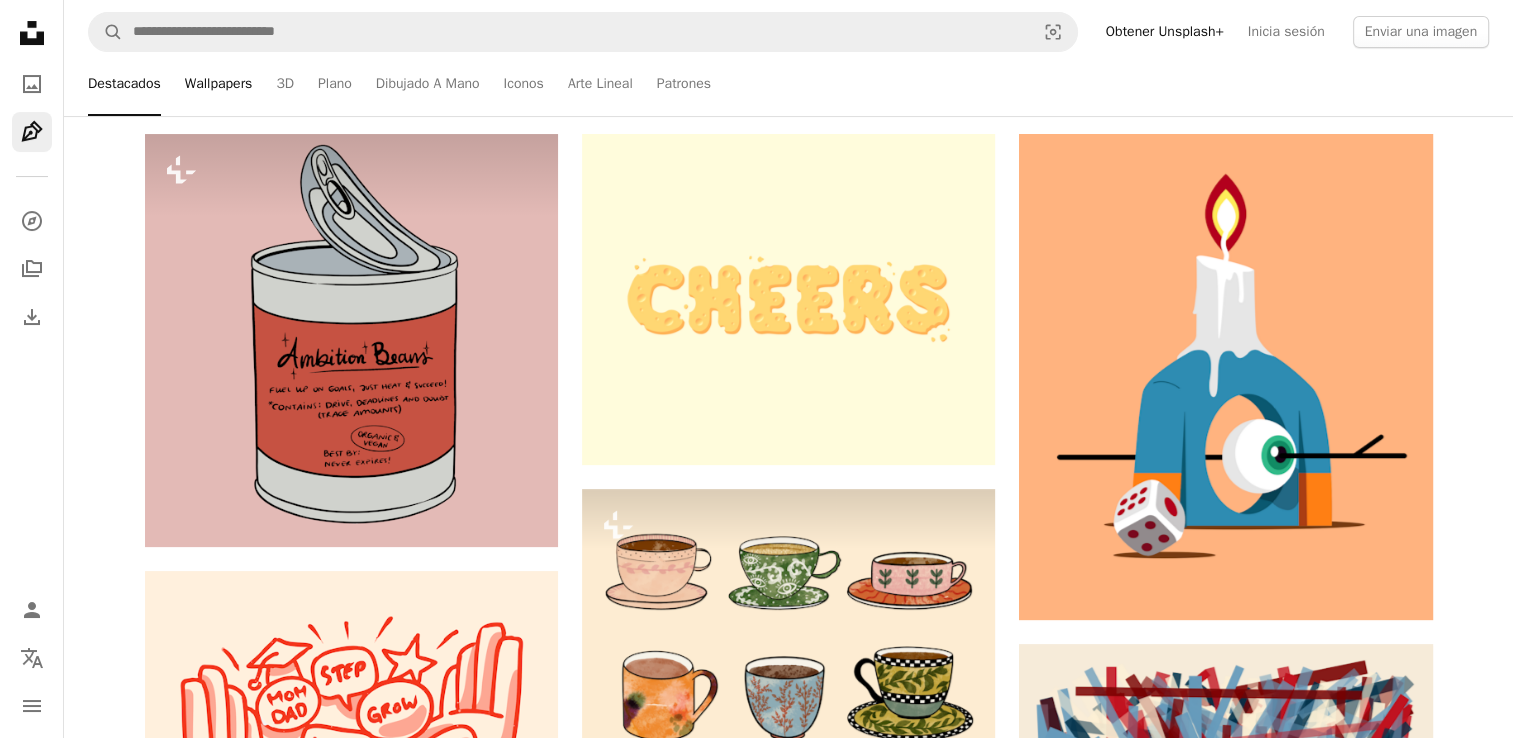 click on "Wallpapers" at bounding box center [219, 84] 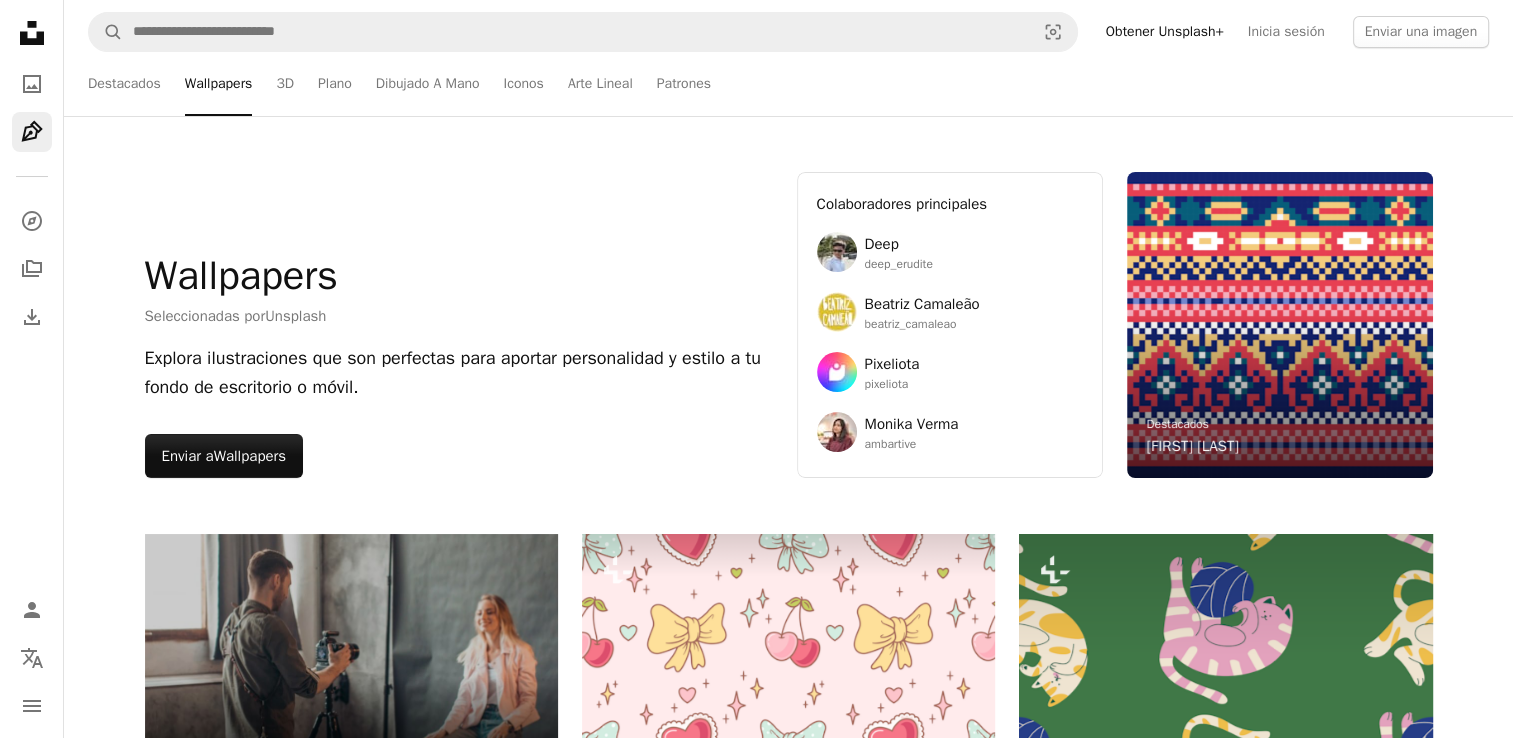 click on "Destacados Wallpapers 3D Plano Dibujado A Mano Iconos Arte Lineal Patrones" at bounding box center [837, 84] 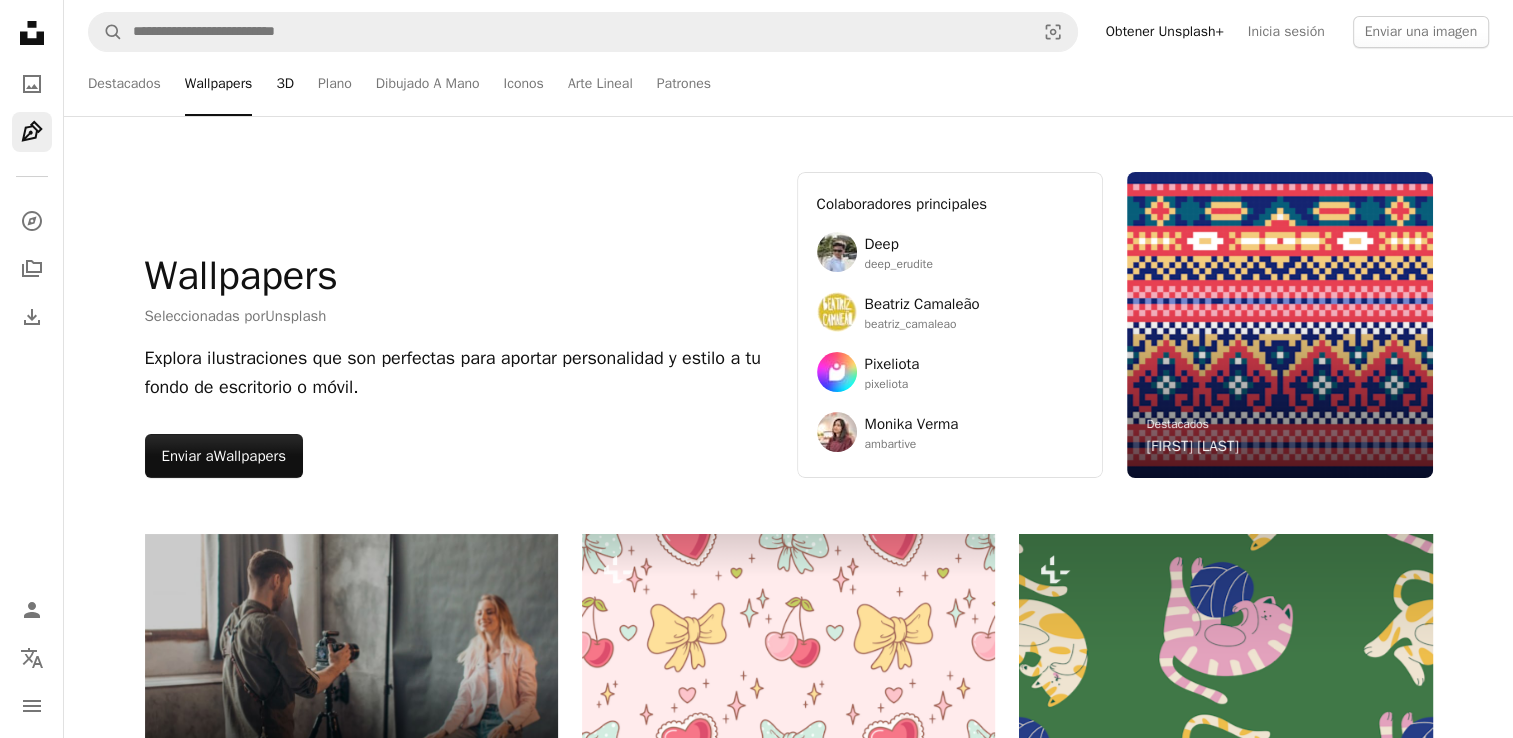 click on "3D" at bounding box center [285, 84] 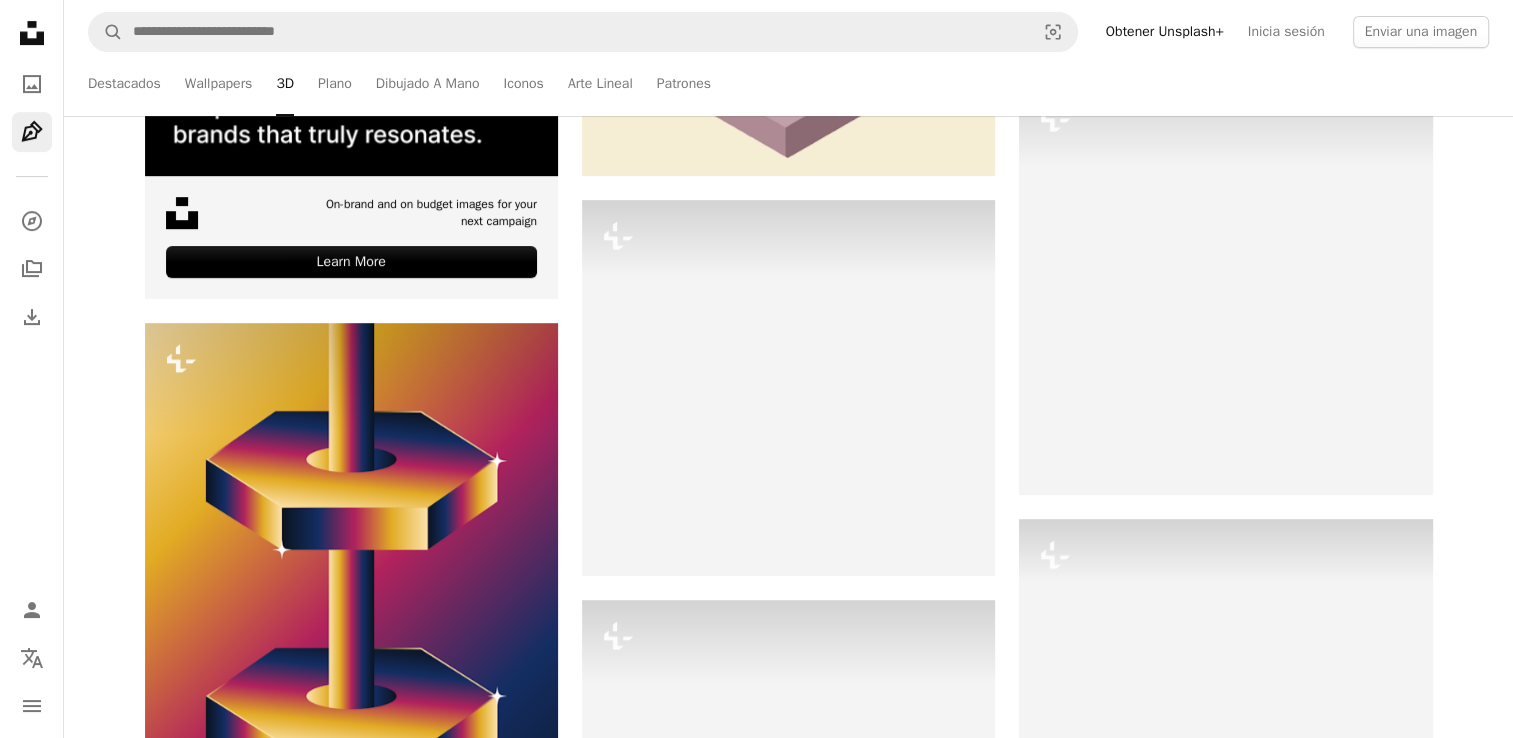 scroll, scrollTop: 700, scrollLeft: 0, axis: vertical 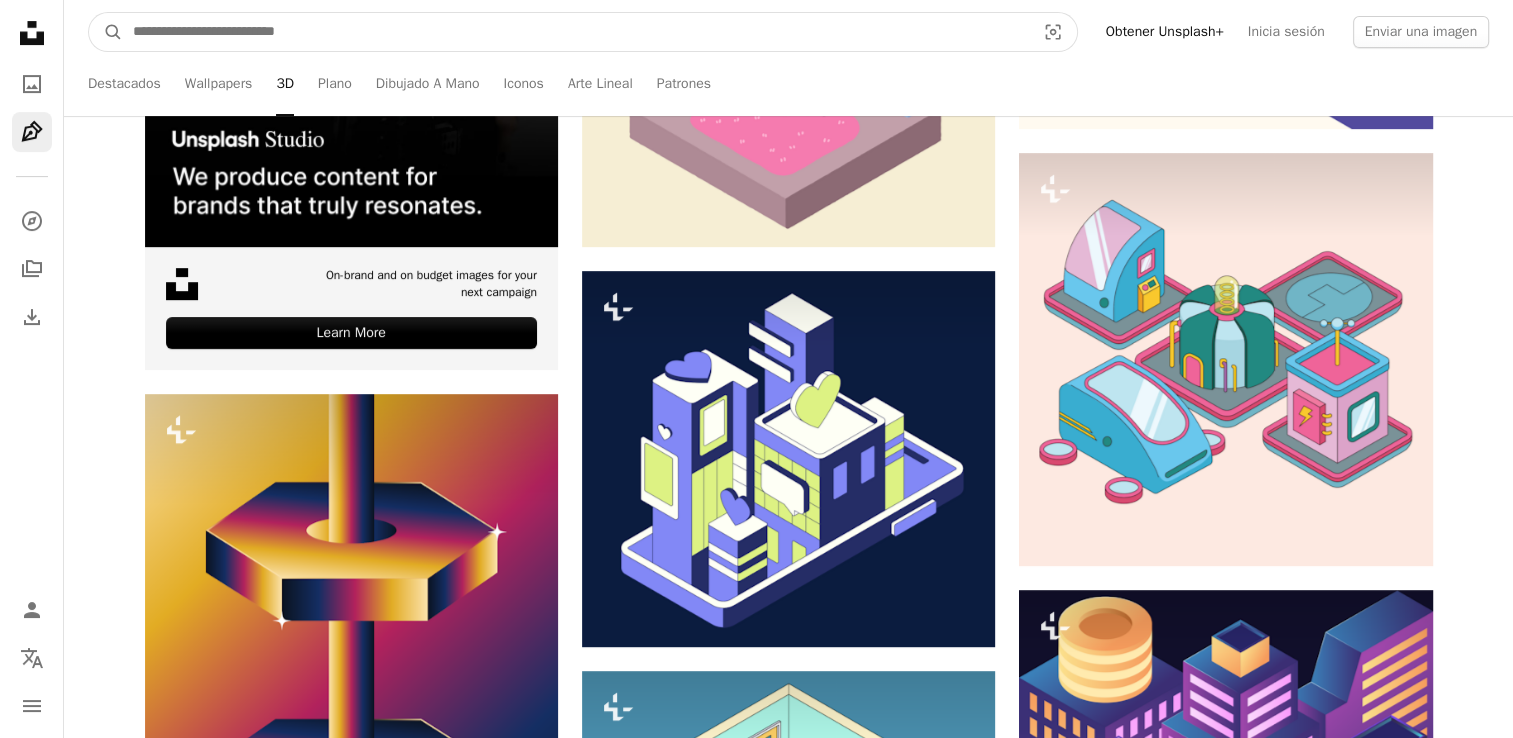 click at bounding box center (576, 32) 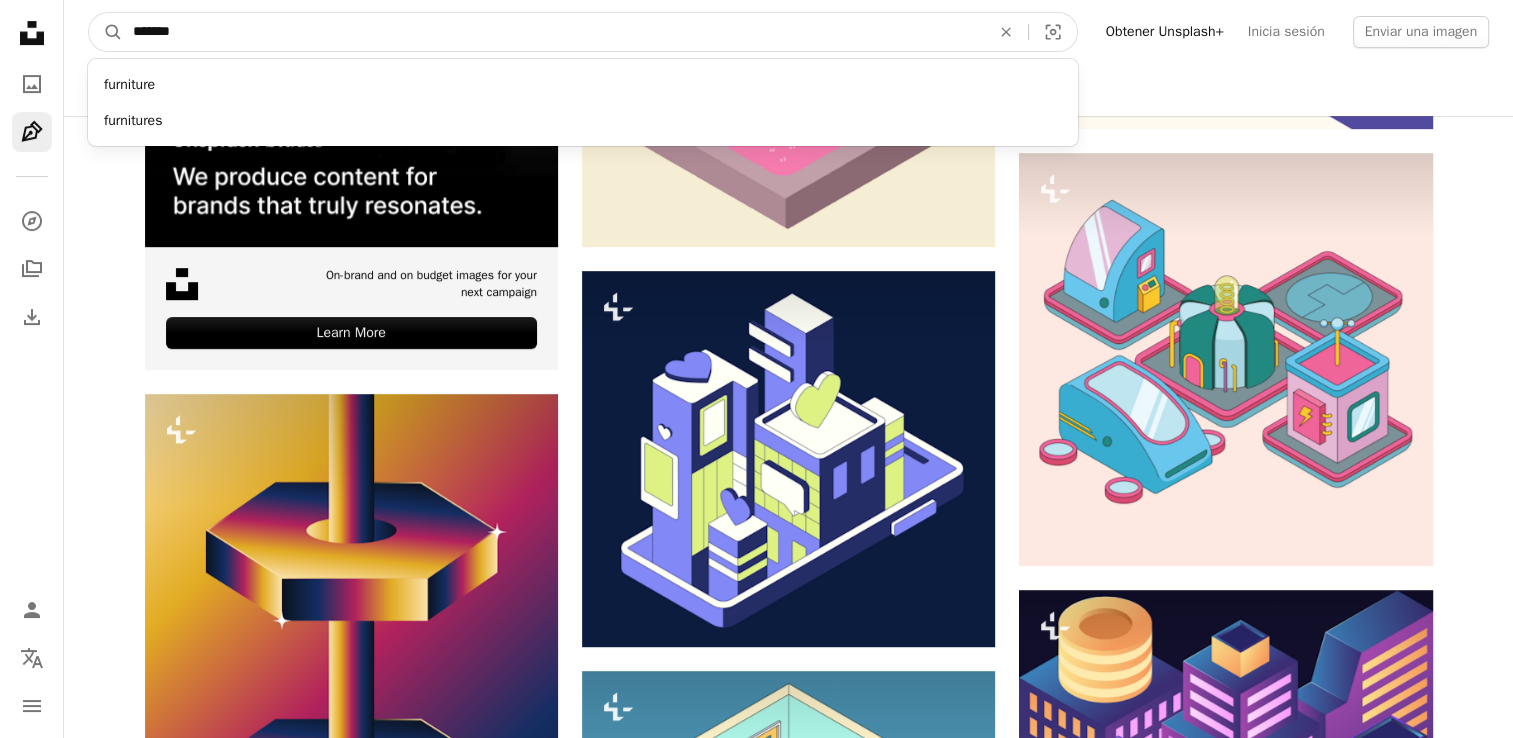 type on "*******" 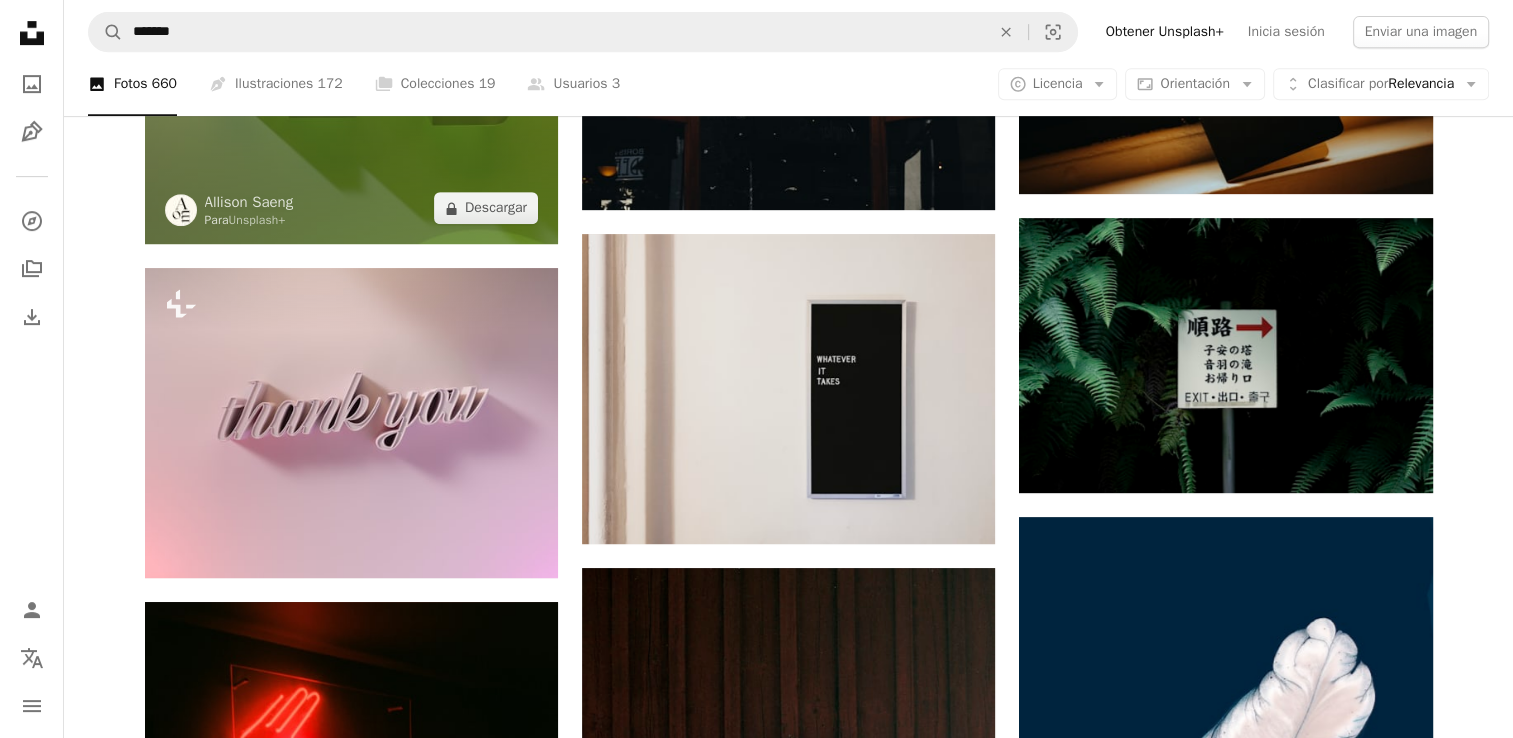 scroll, scrollTop: 1000, scrollLeft: 0, axis: vertical 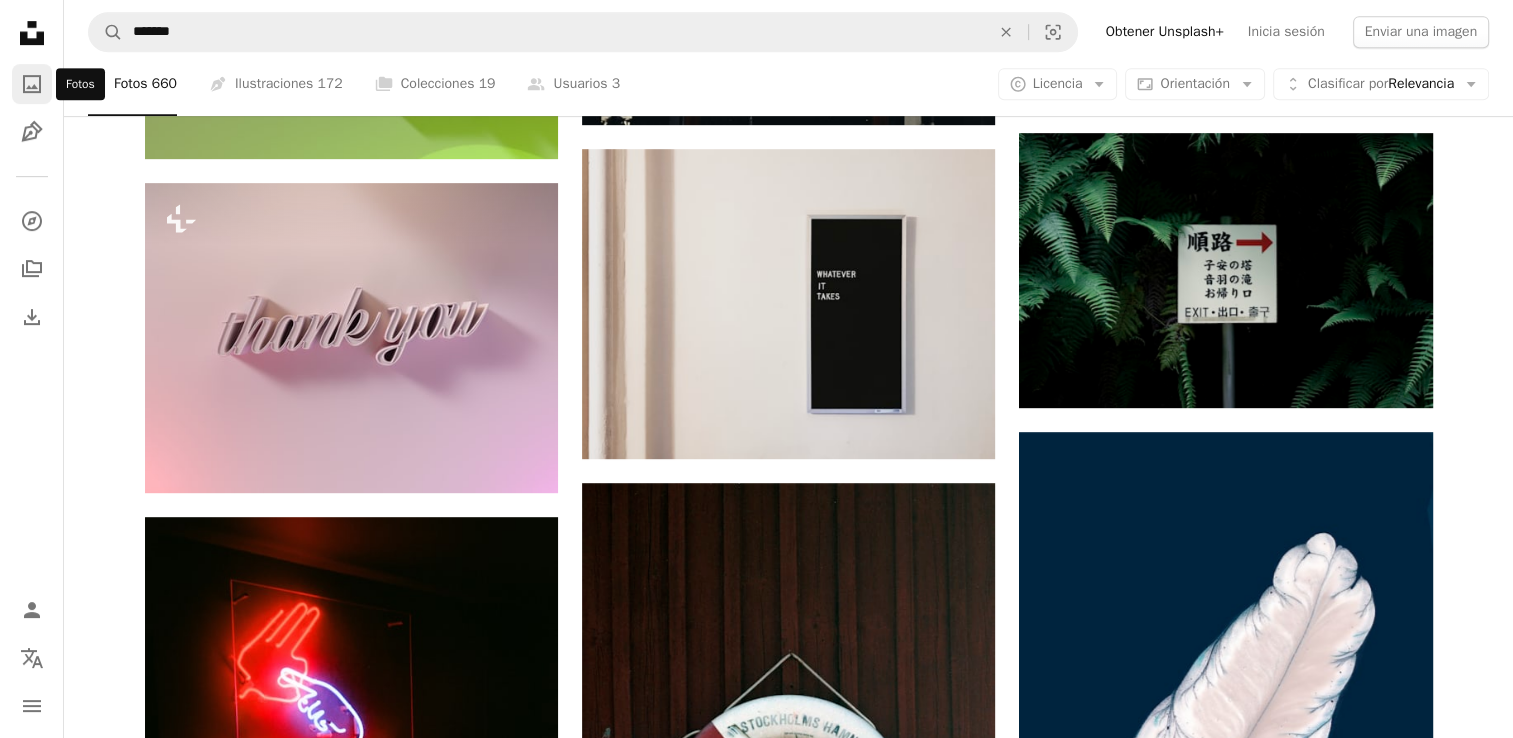 click on "A photo" at bounding box center (32, 84) 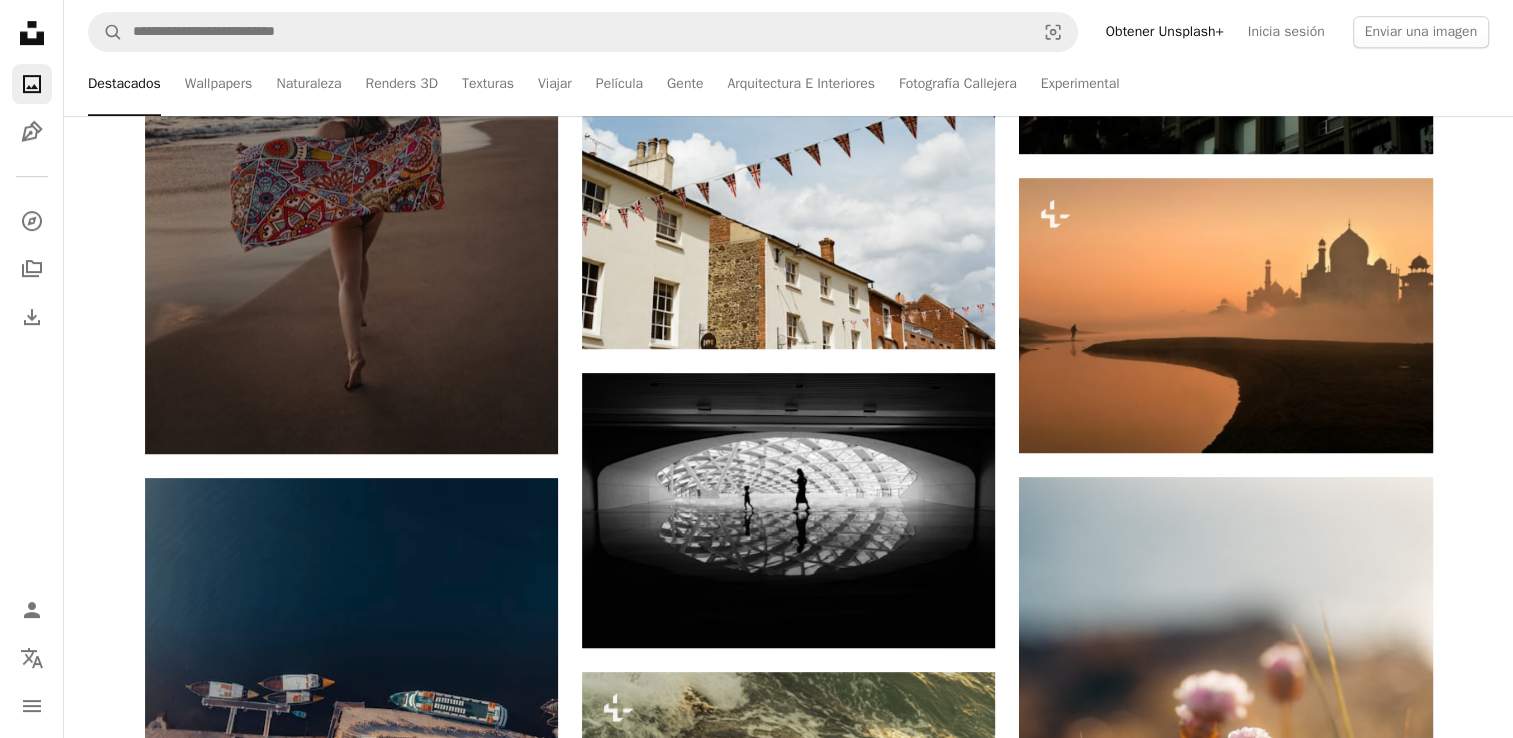 scroll, scrollTop: 0, scrollLeft: 0, axis: both 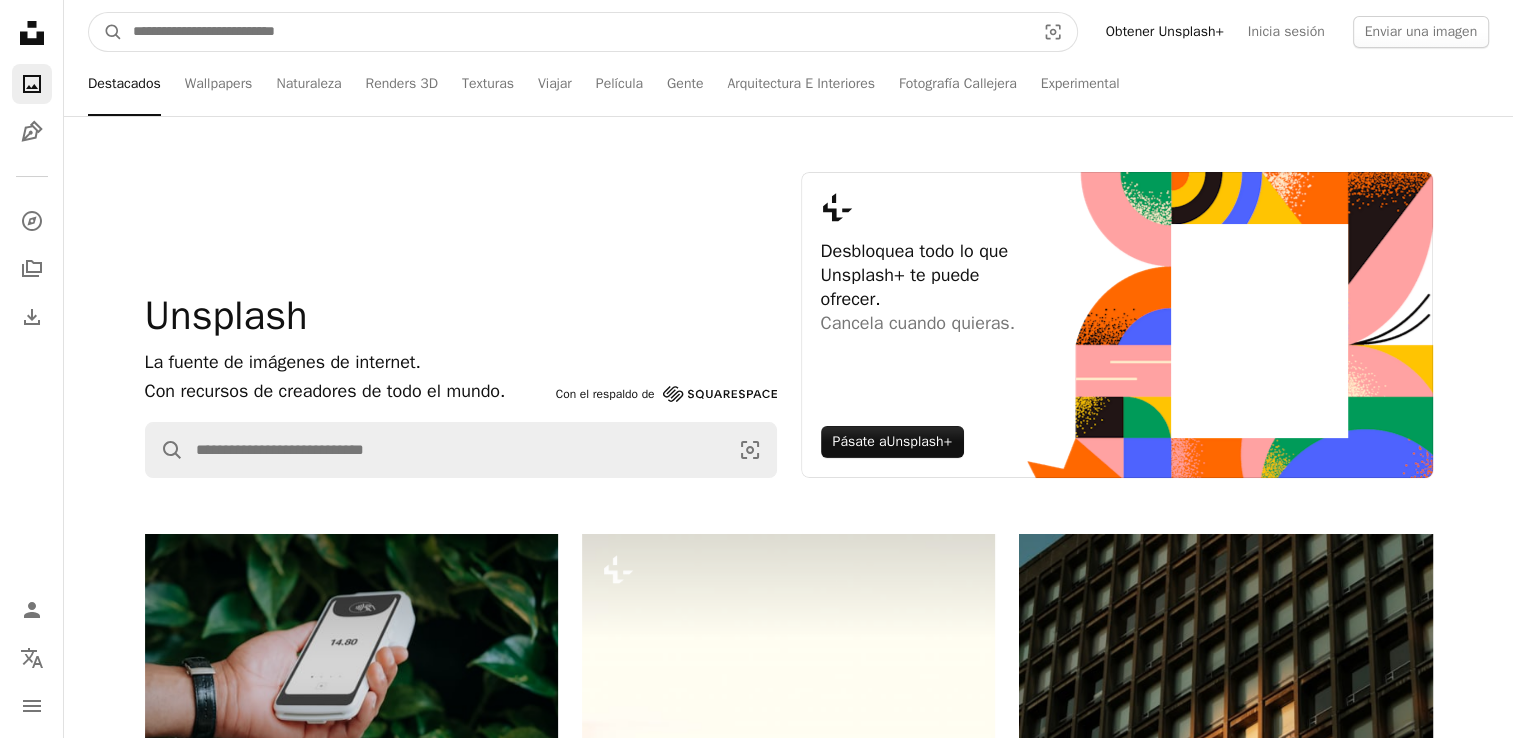 click at bounding box center (576, 32) 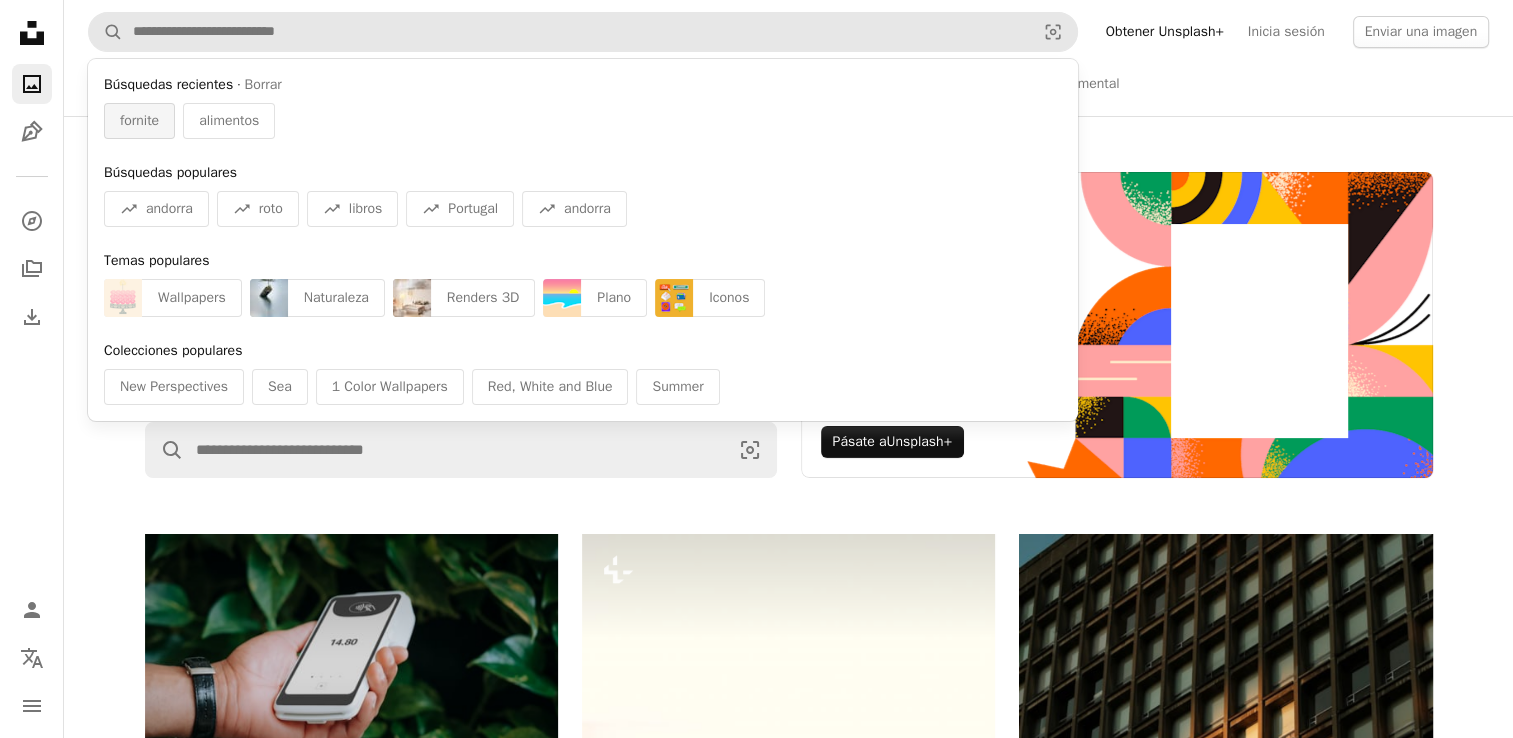 click on "fornite" at bounding box center (139, 121) 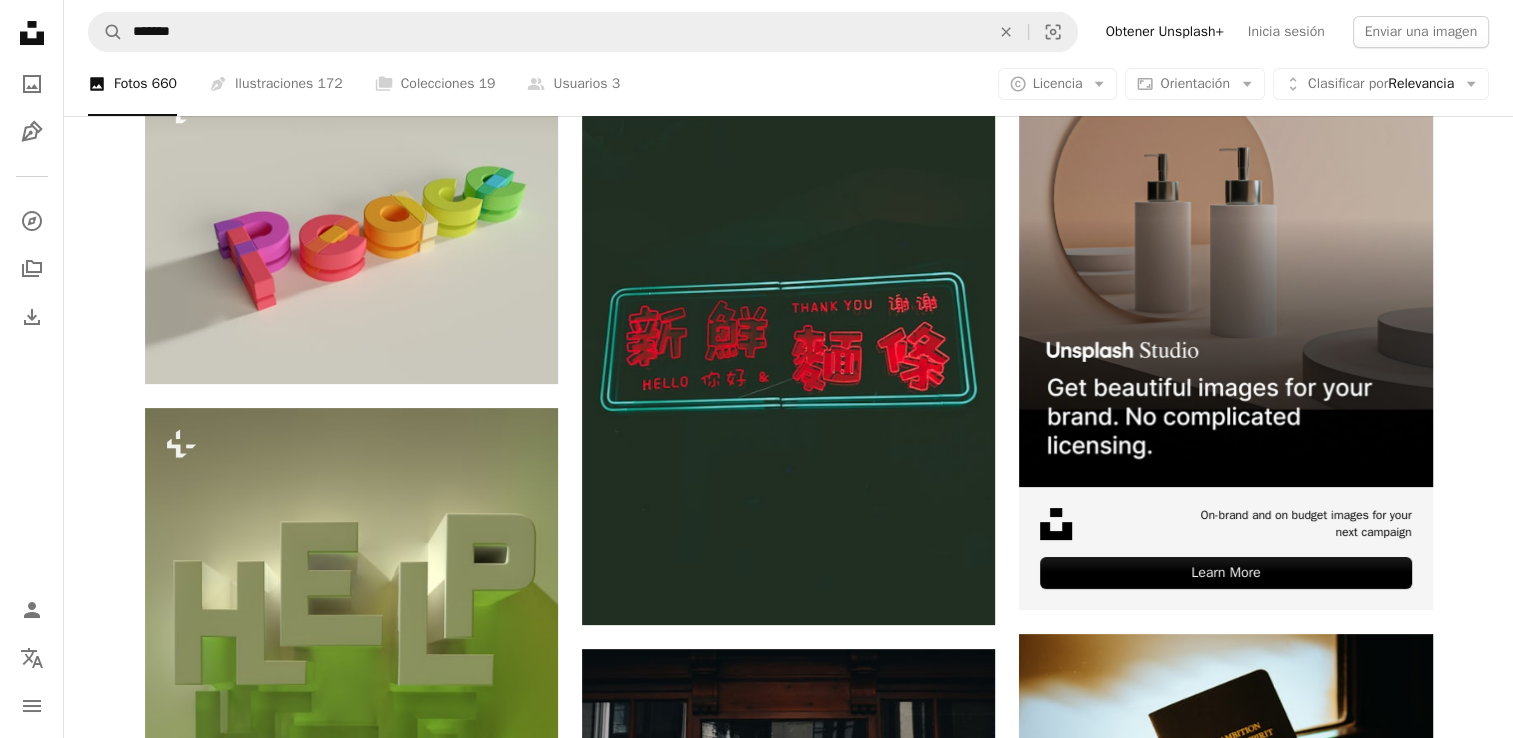 scroll, scrollTop: 0, scrollLeft: 0, axis: both 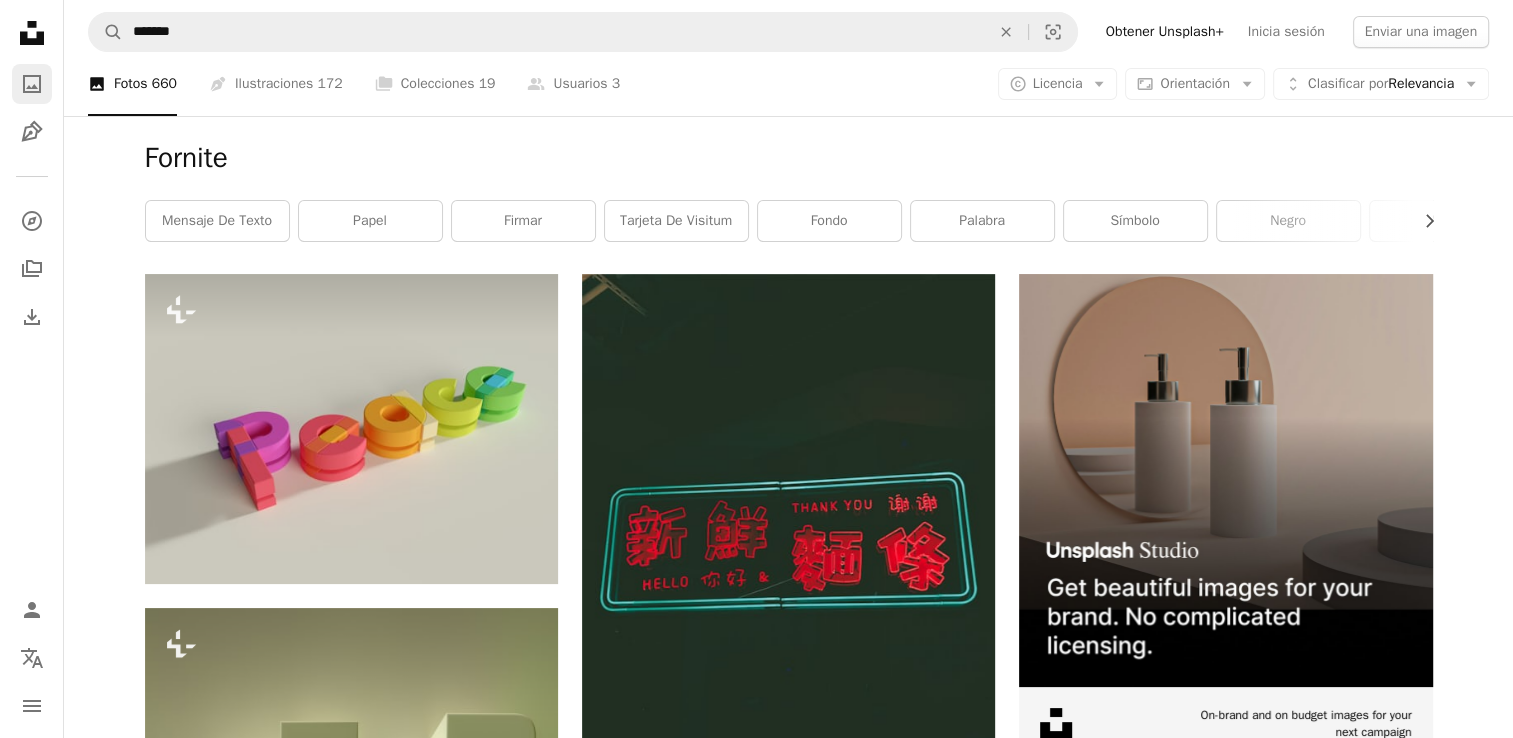 click on "A photo" 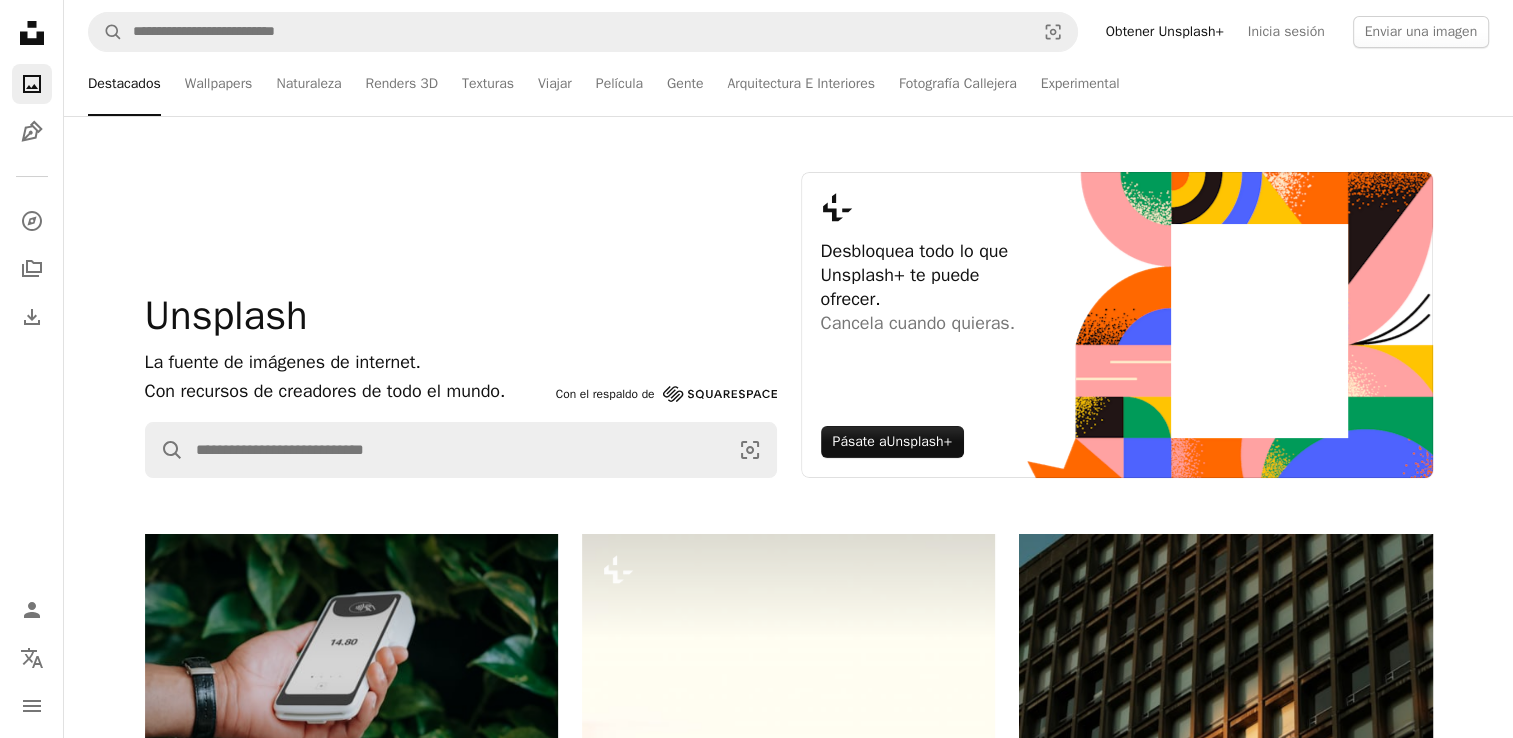 click on "Destacados" at bounding box center (124, 84) 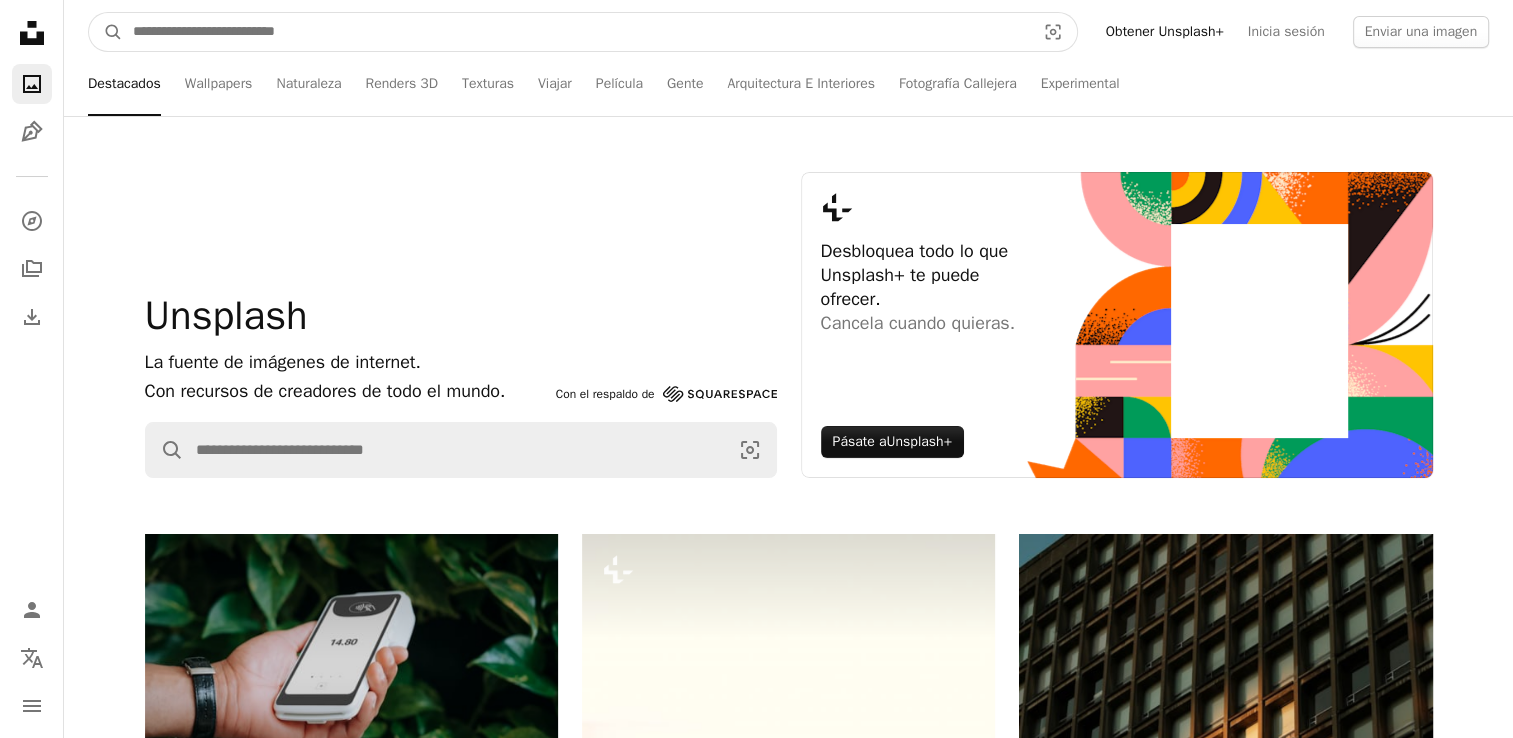 click at bounding box center (576, 32) 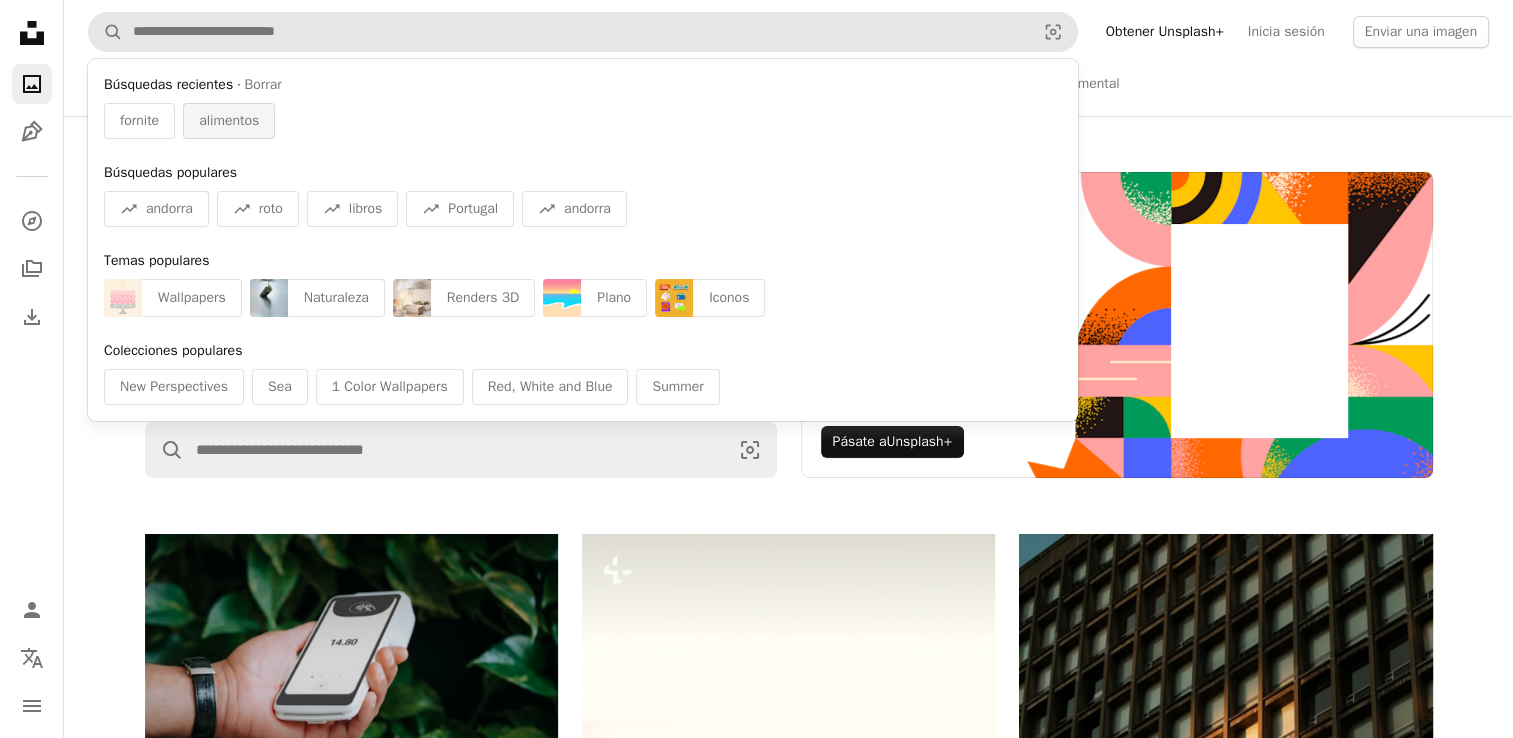 click on "alimentos" at bounding box center (229, 121) 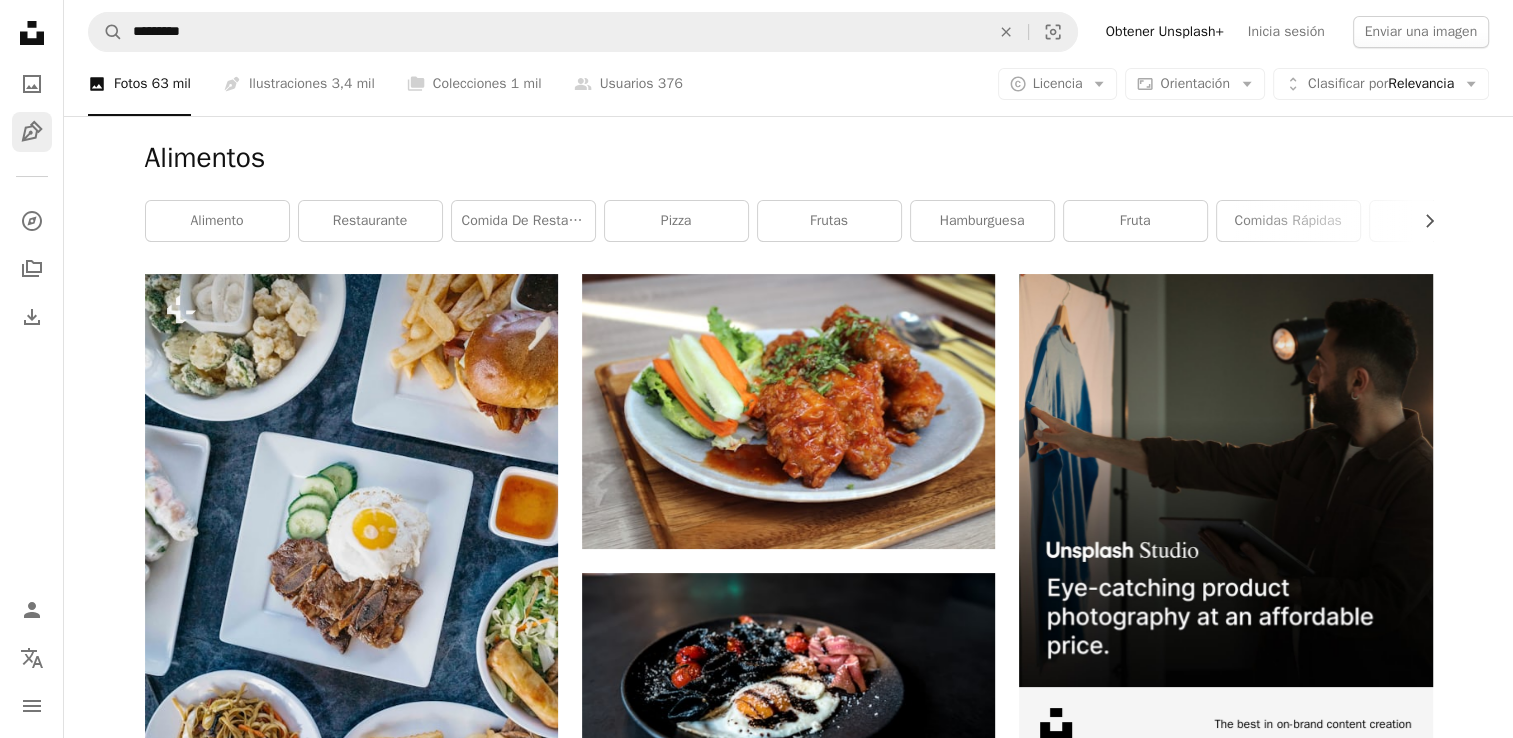click on "Pen Tool" 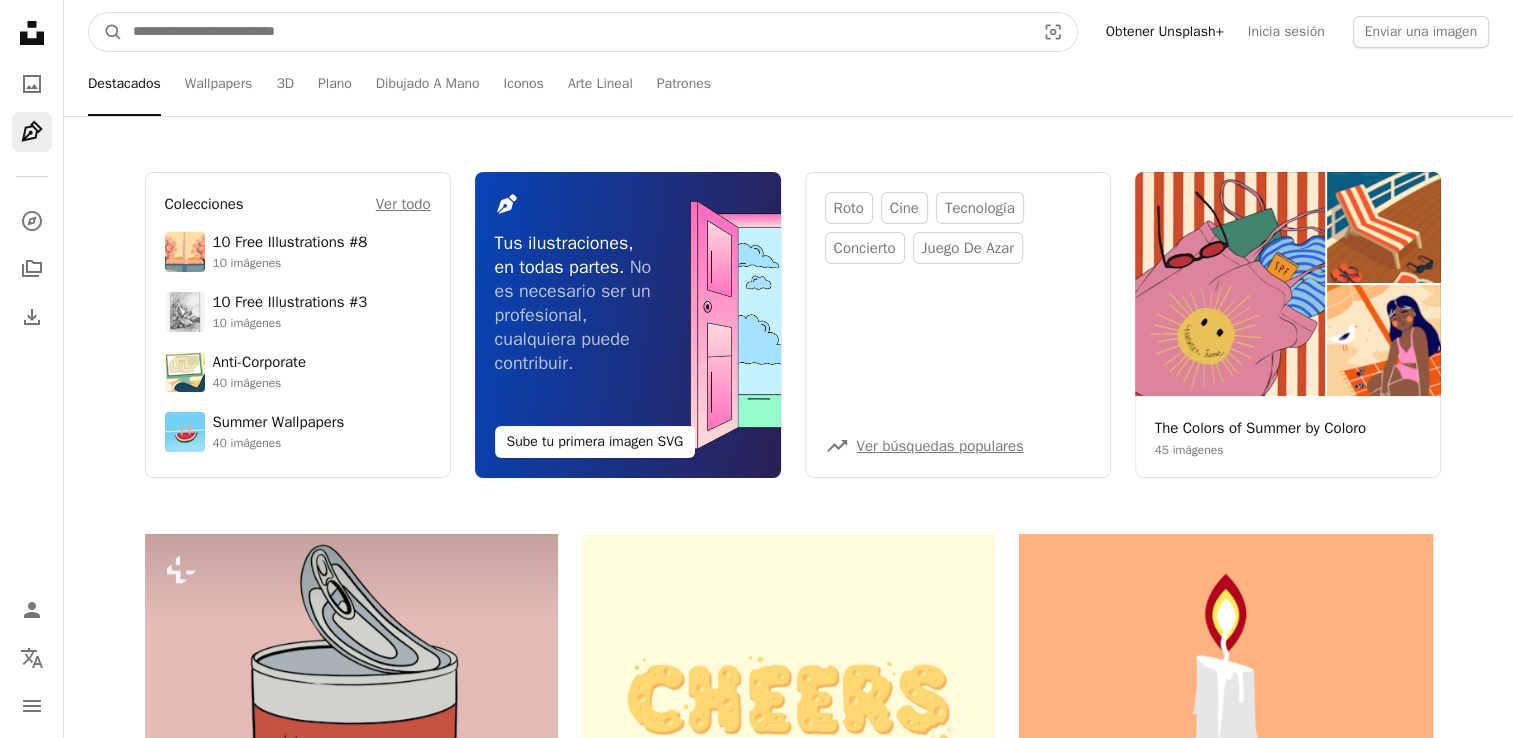 click at bounding box center (576, 32) 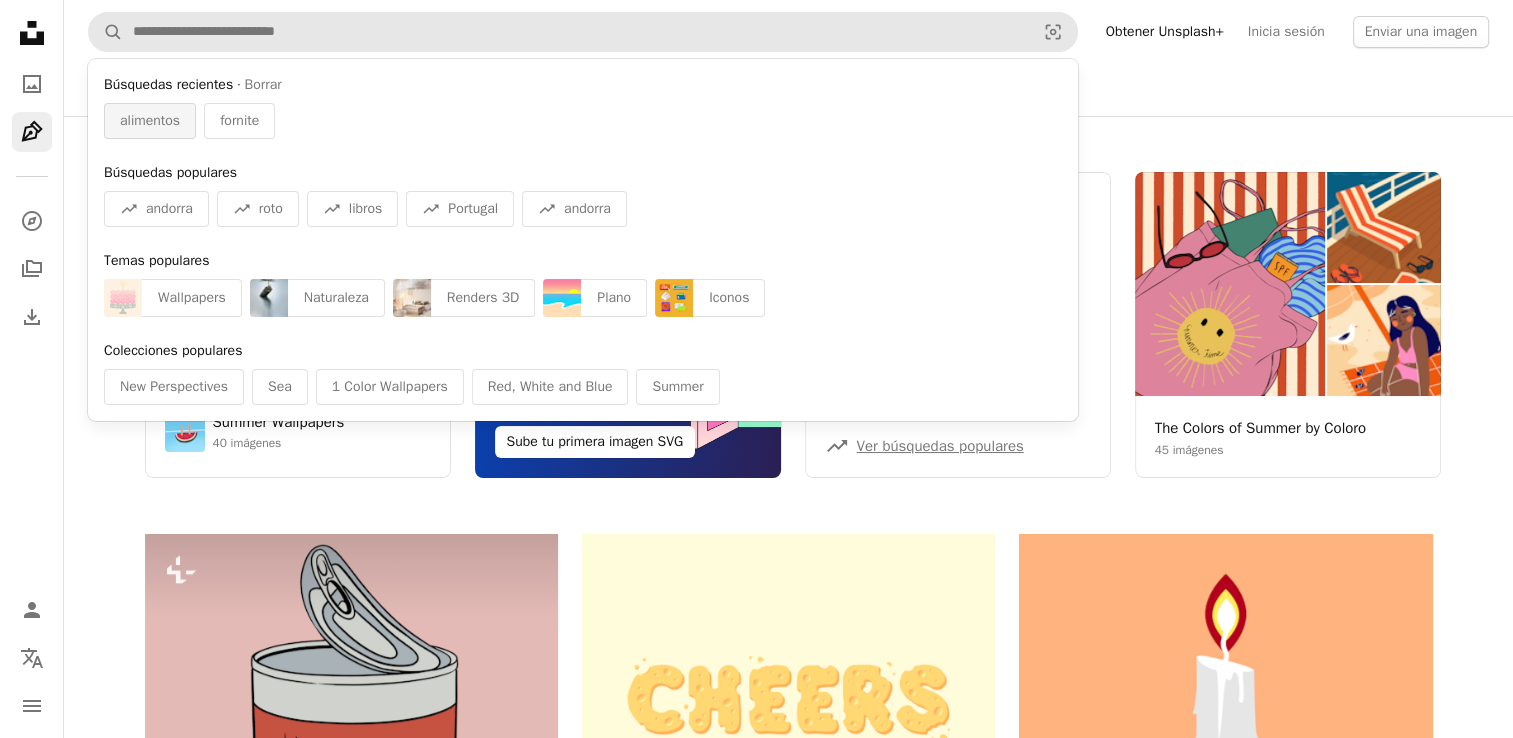 click on "alimentos" at bounding box center [150, 121] 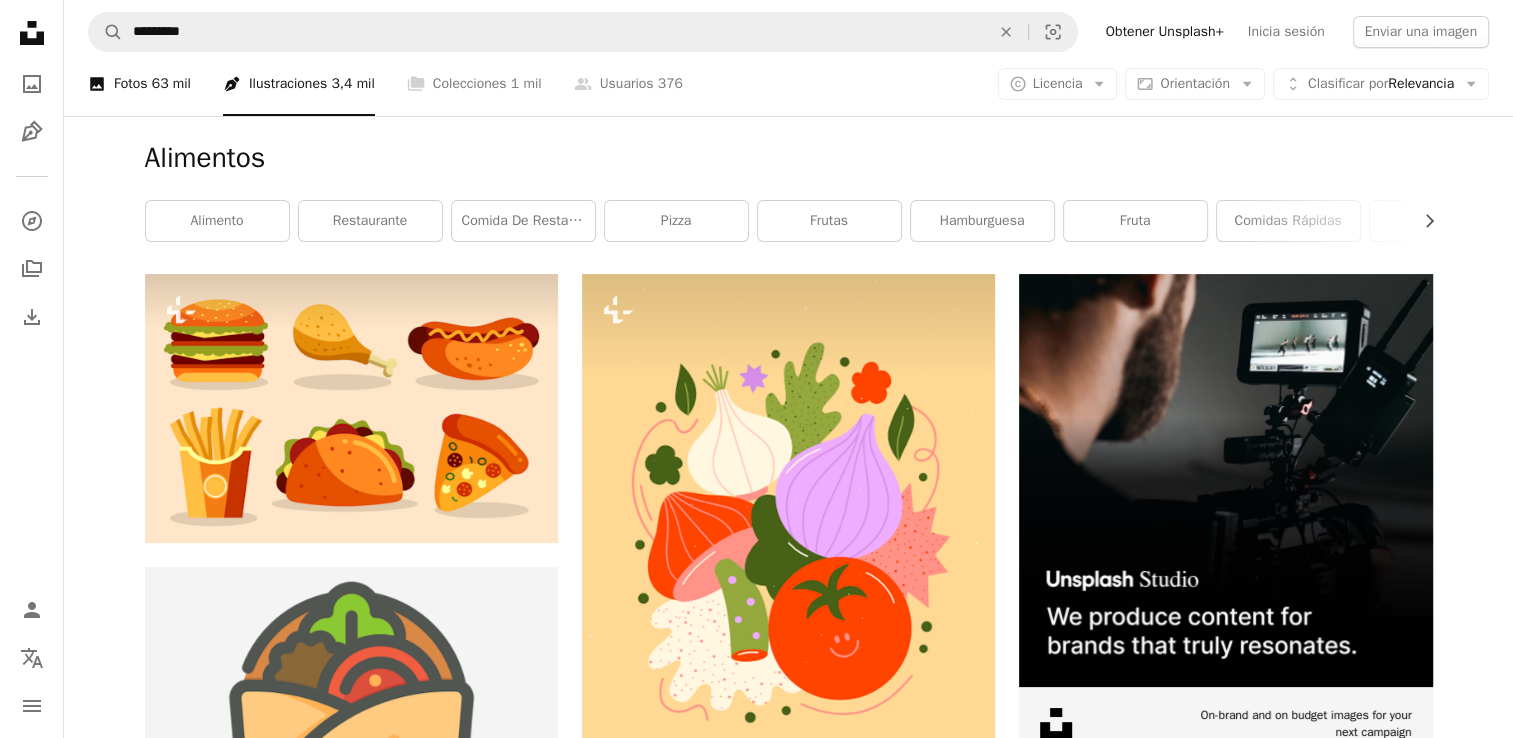 click on "63 mil" at bounding box center (171, 84) 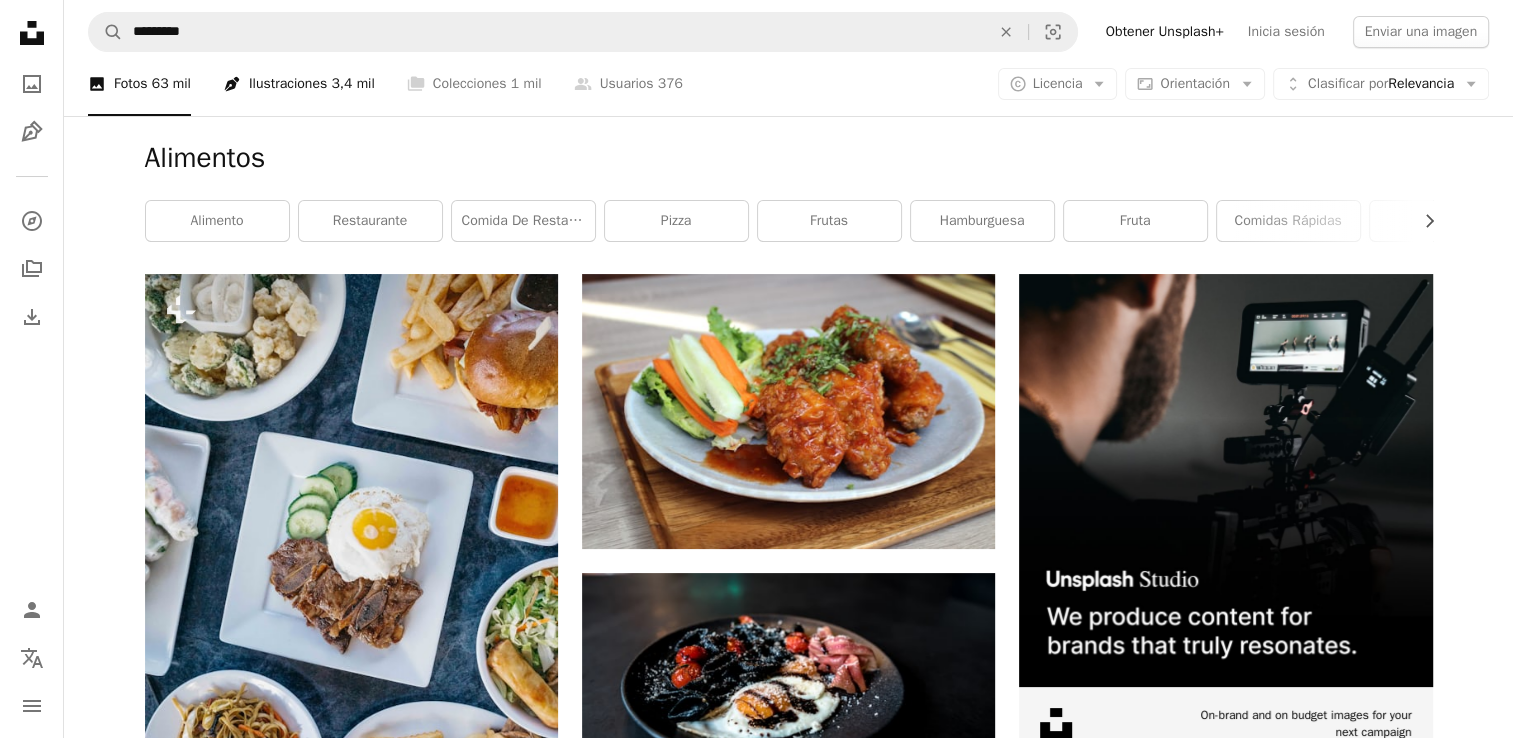 click on "Pen Tool Ilustraciones   3,4 mil" at bounding box center [299, 84] 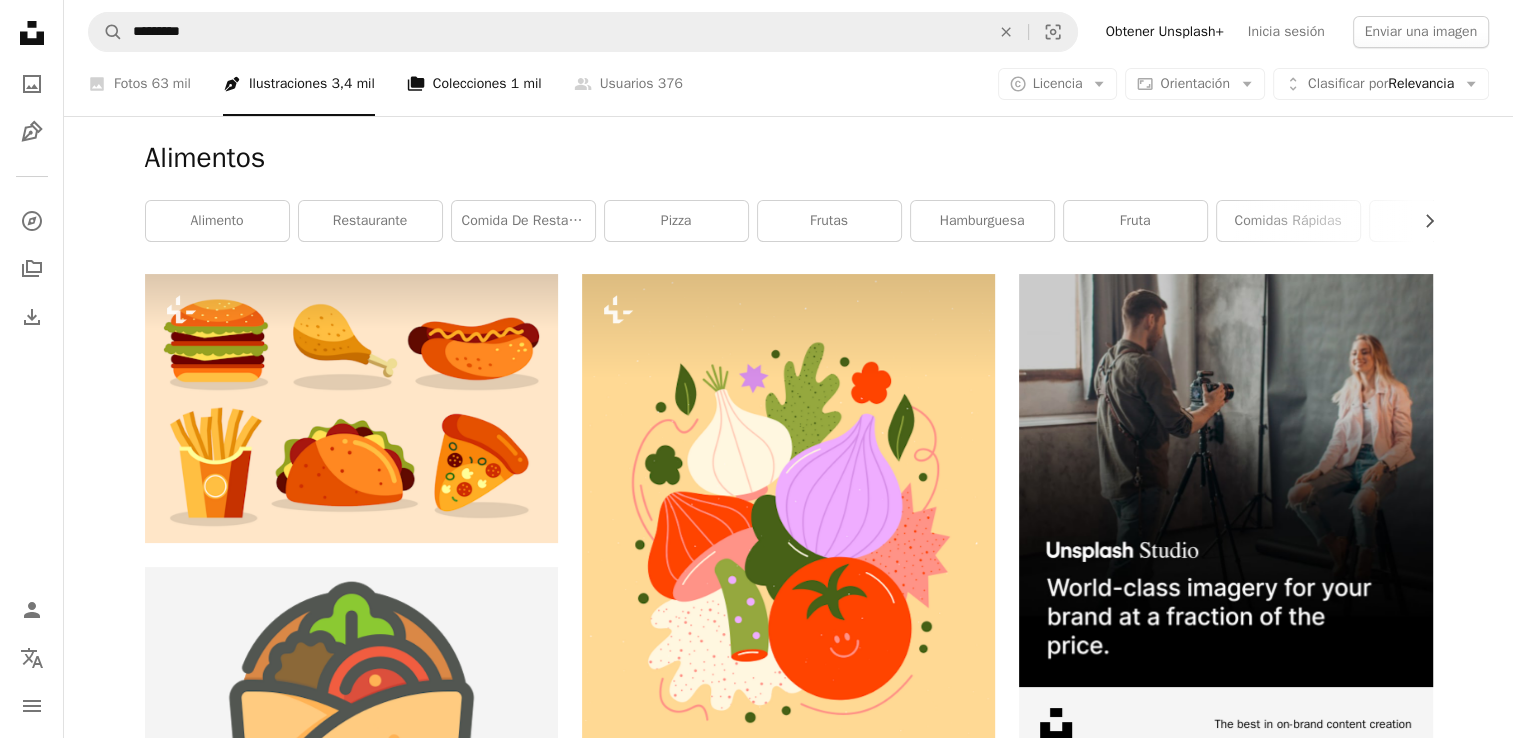 click on "A stack of folders Colecciones   1 mil" at bounding box center (474, 84) 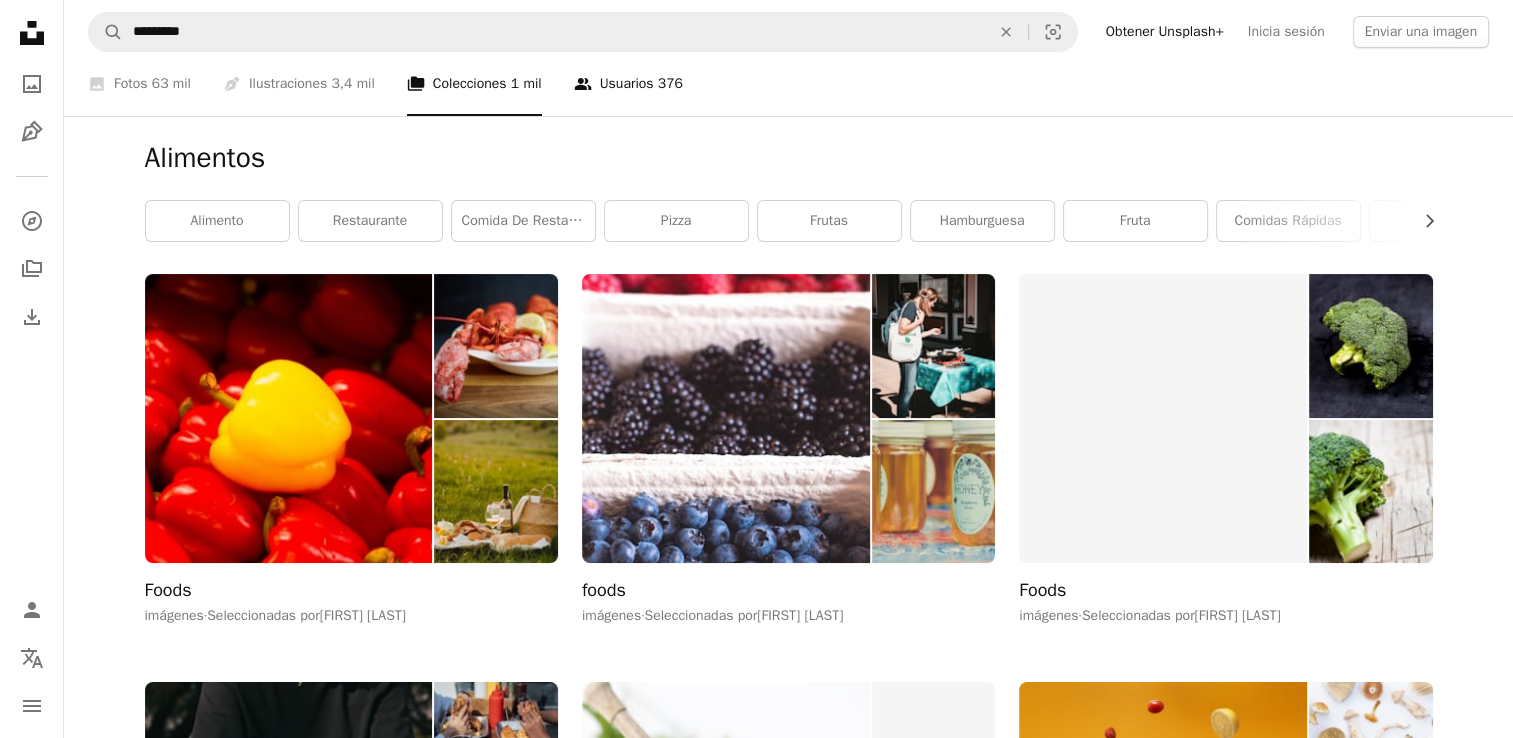 click on "A group of people Usuarios   376" at bounding box center [628, 84] 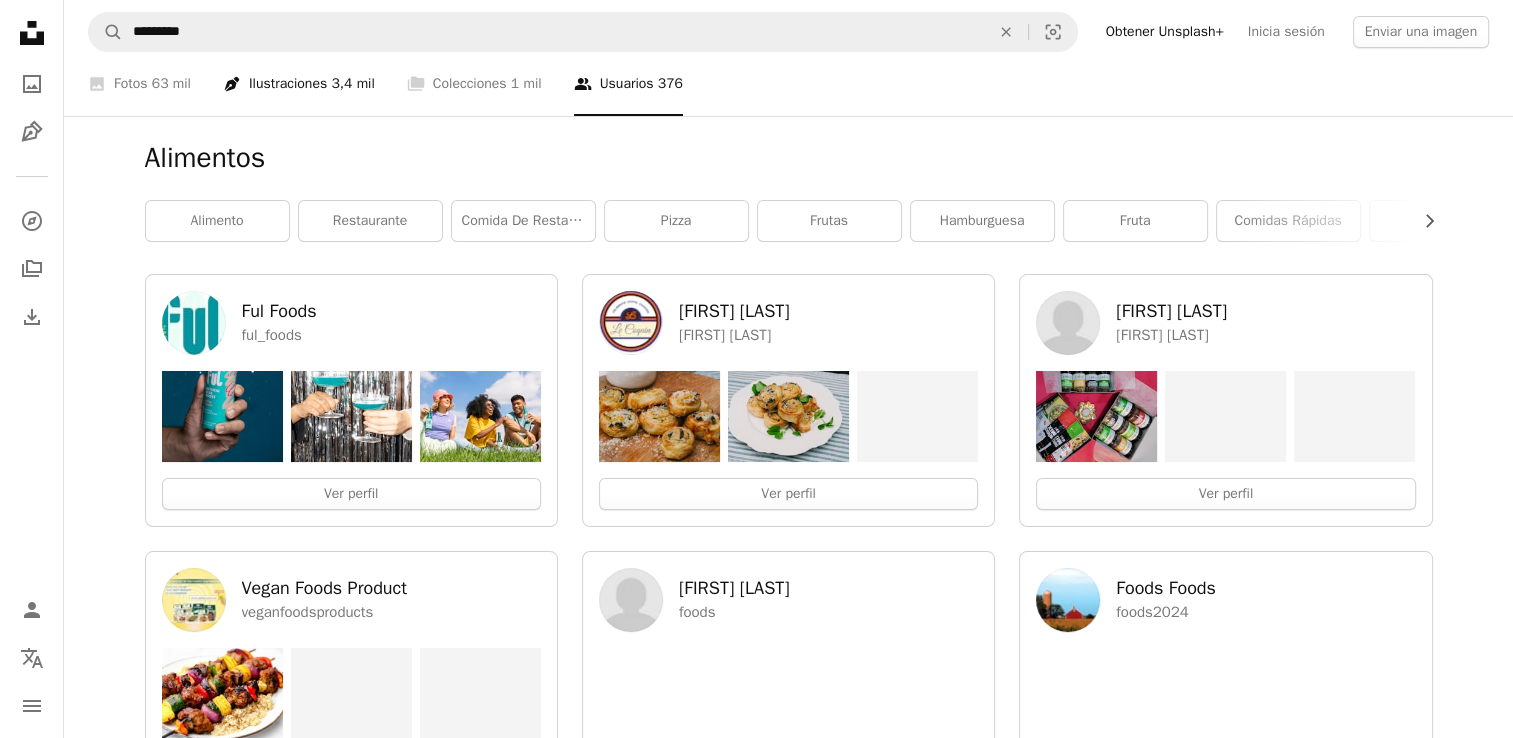 click on "Pen Tool Ilustraciones   3,4 mil" at bounding box center (299, 84) 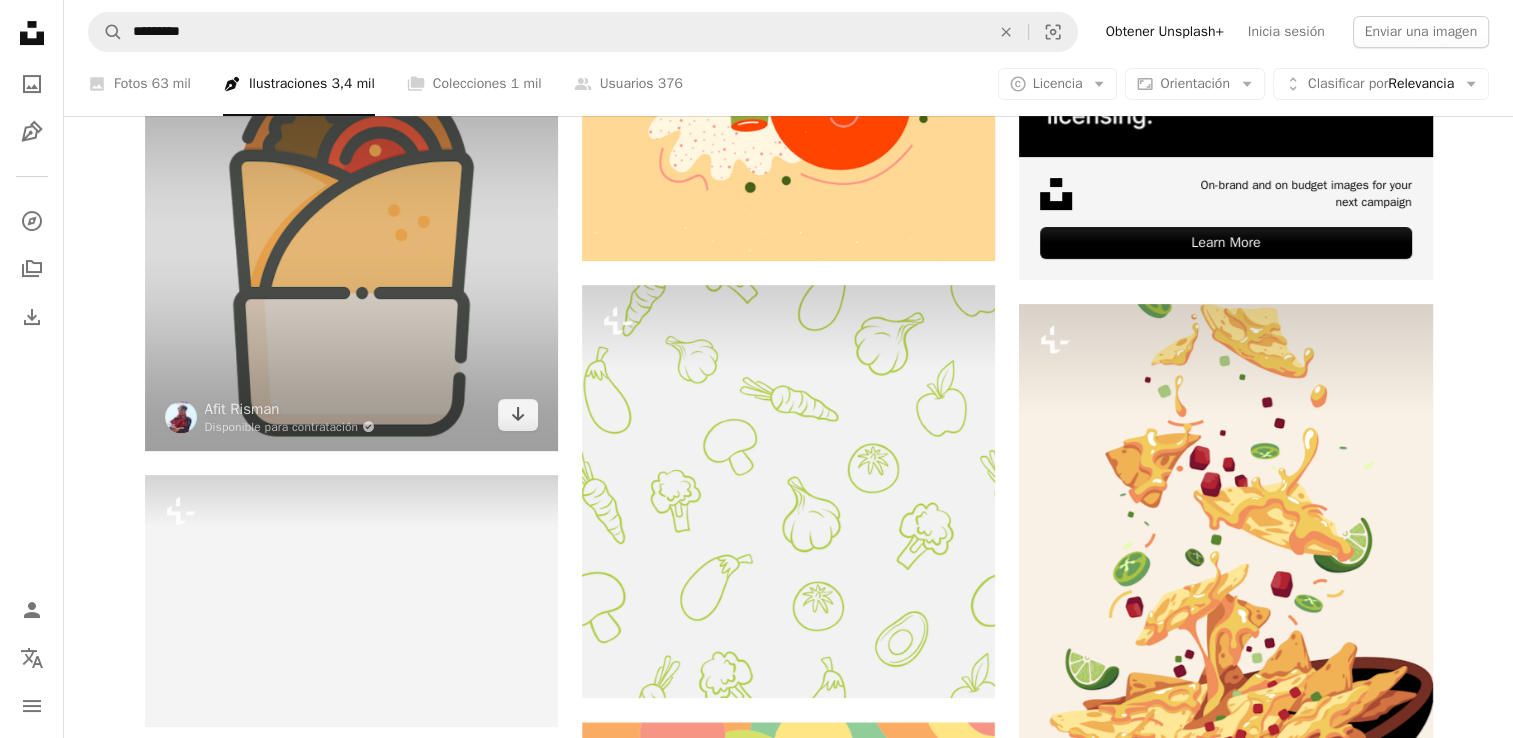 scroll, scrollTop: 400, scrollLeft: 0, axis: vertical 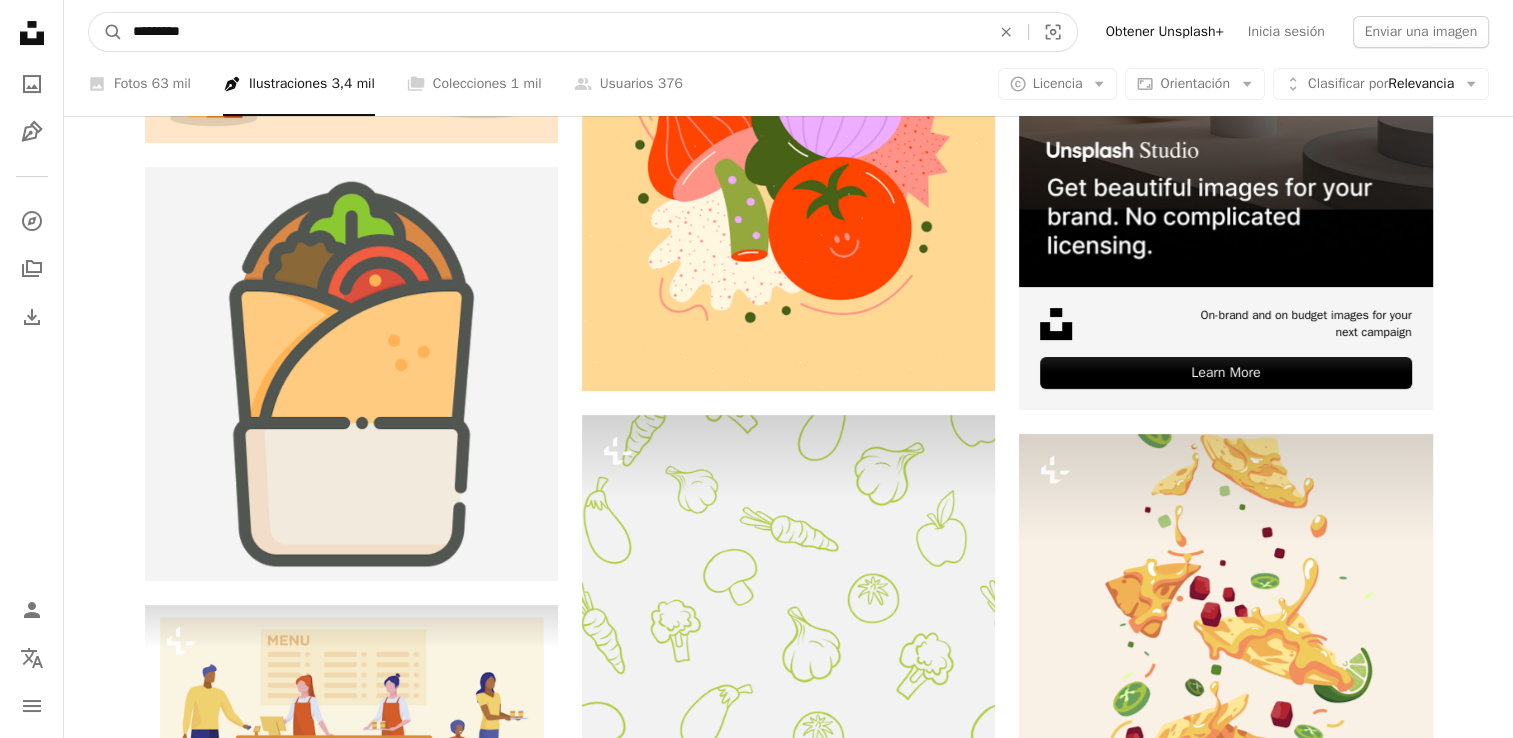 click on "*********" at bounding box center [553, 32] 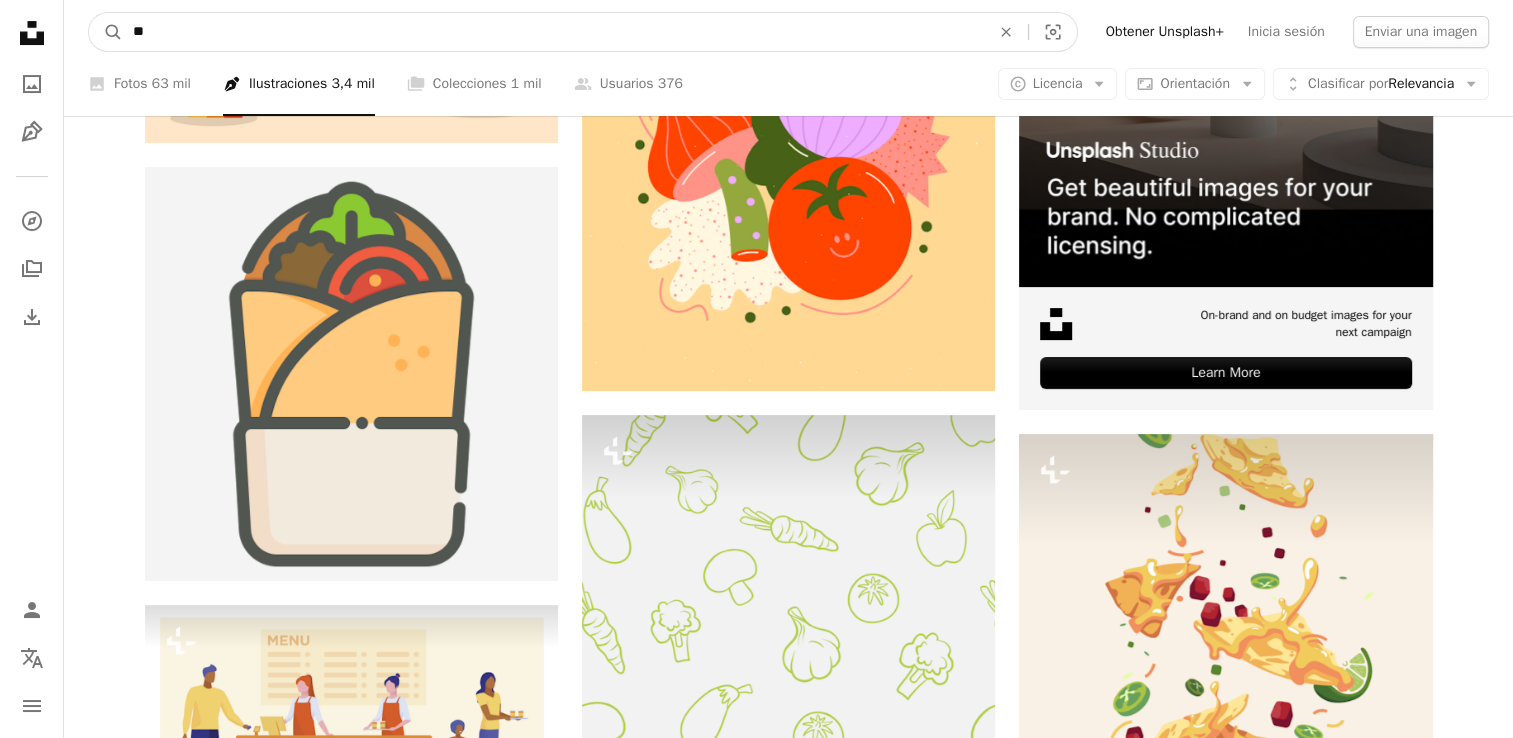 type on "*" 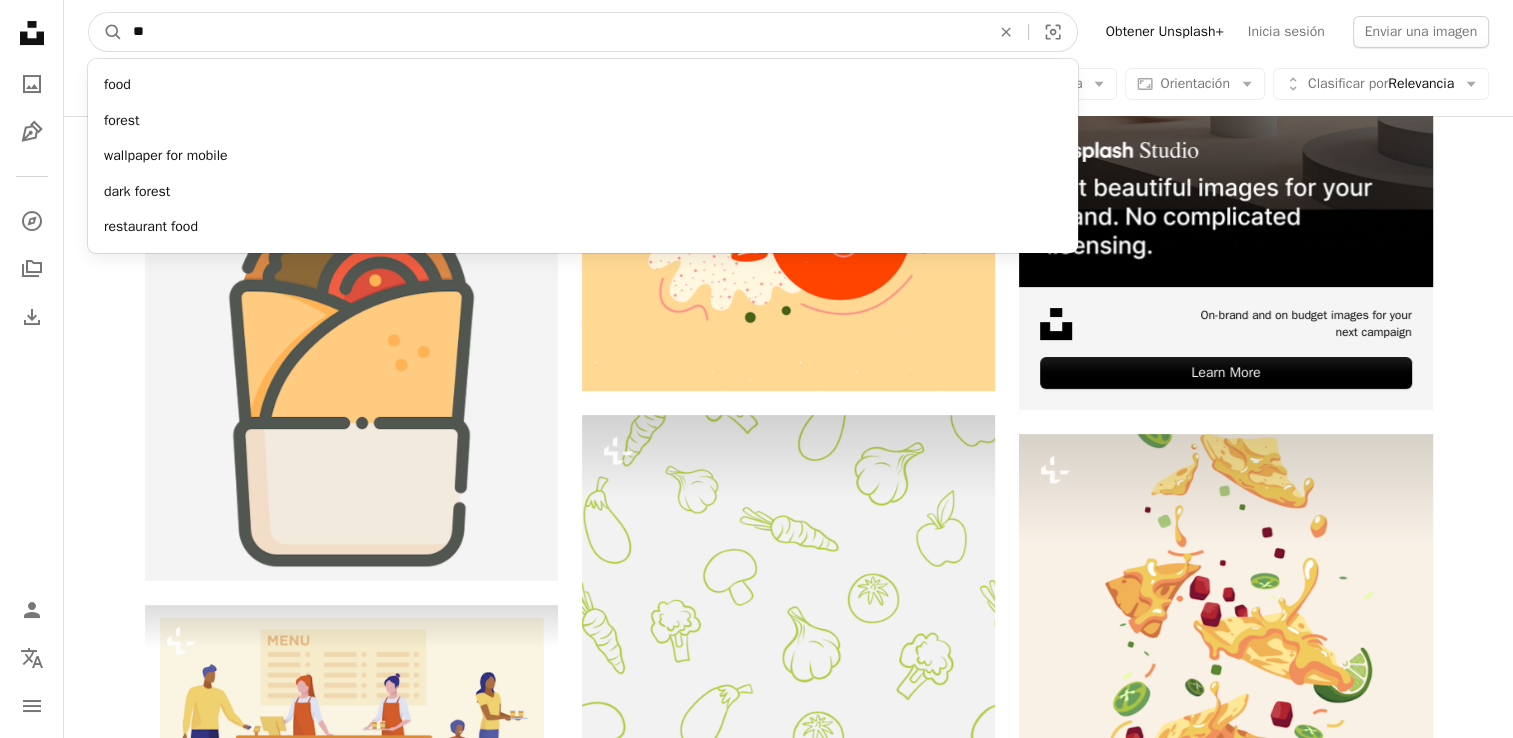 type on "*" 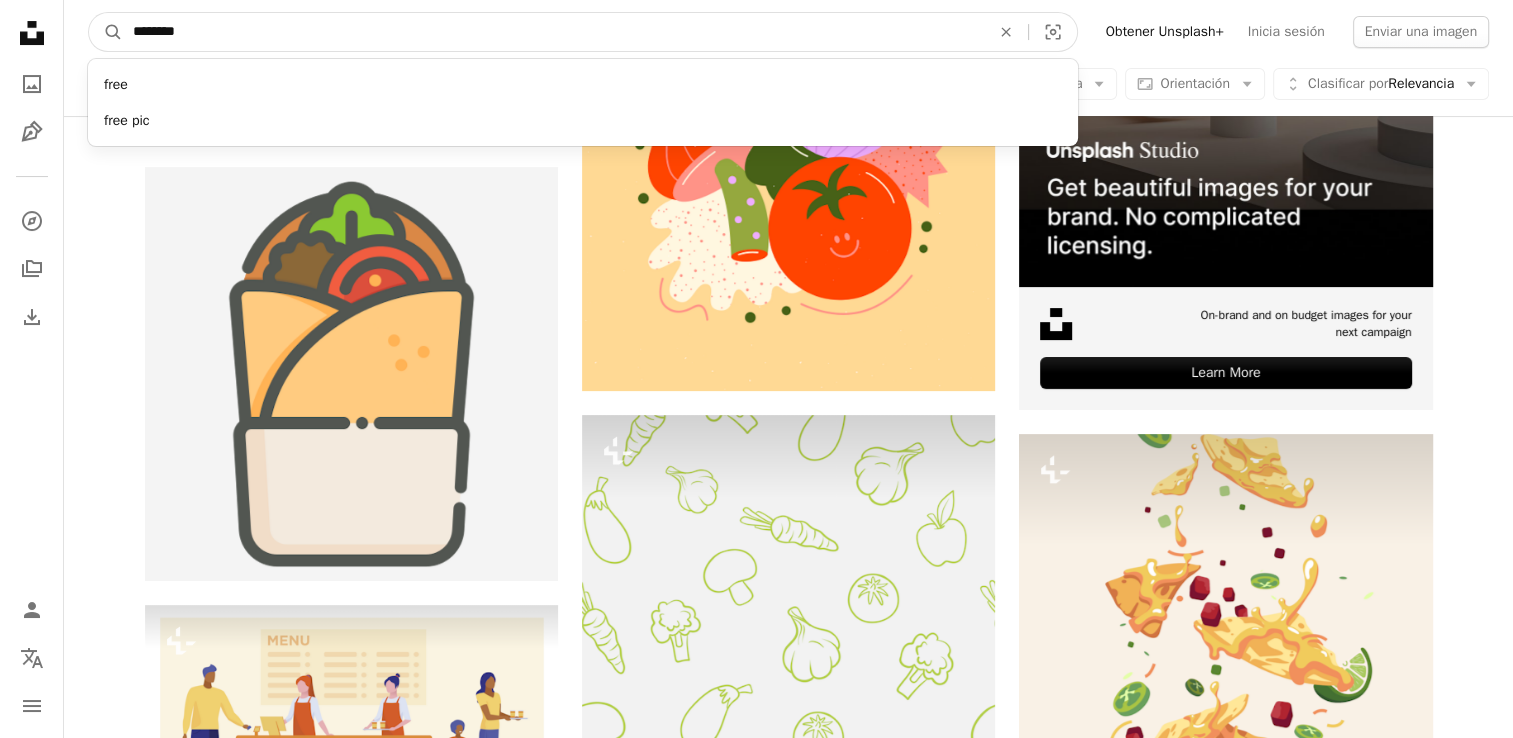 type on "*********" 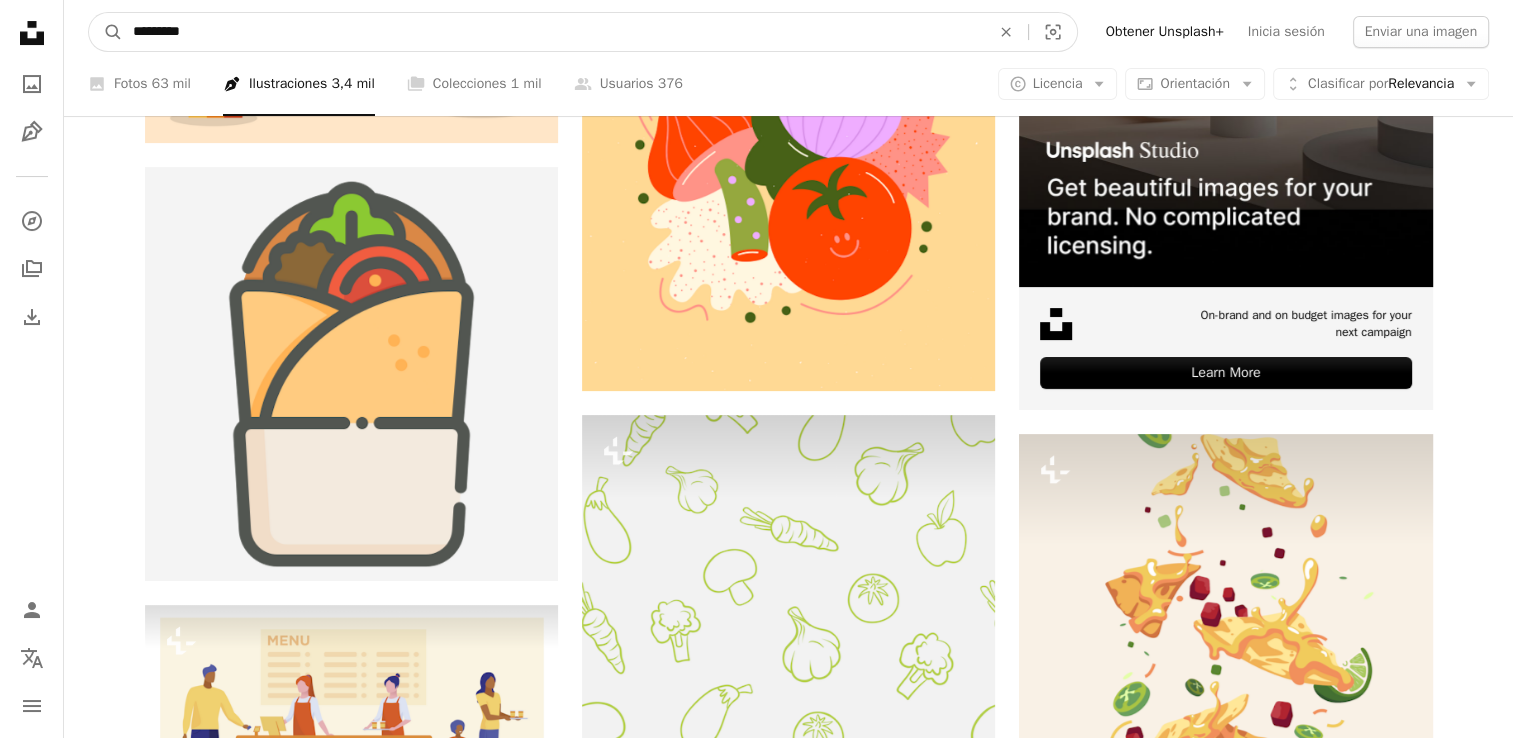 click on "A magnifying glass" at bounding box center [106, 32] 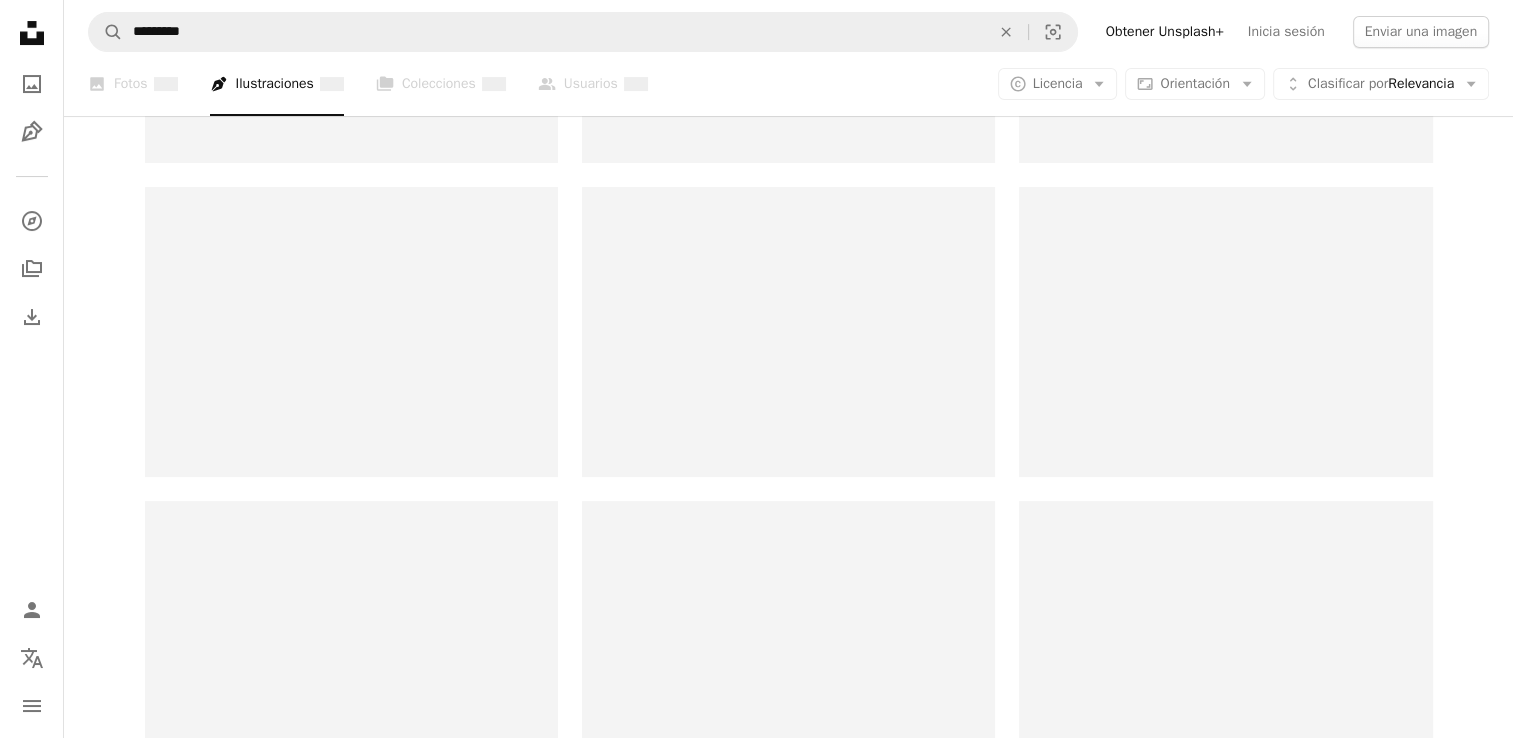 scroll, scrollTop: 0, scrollLeft: 0, axis: both 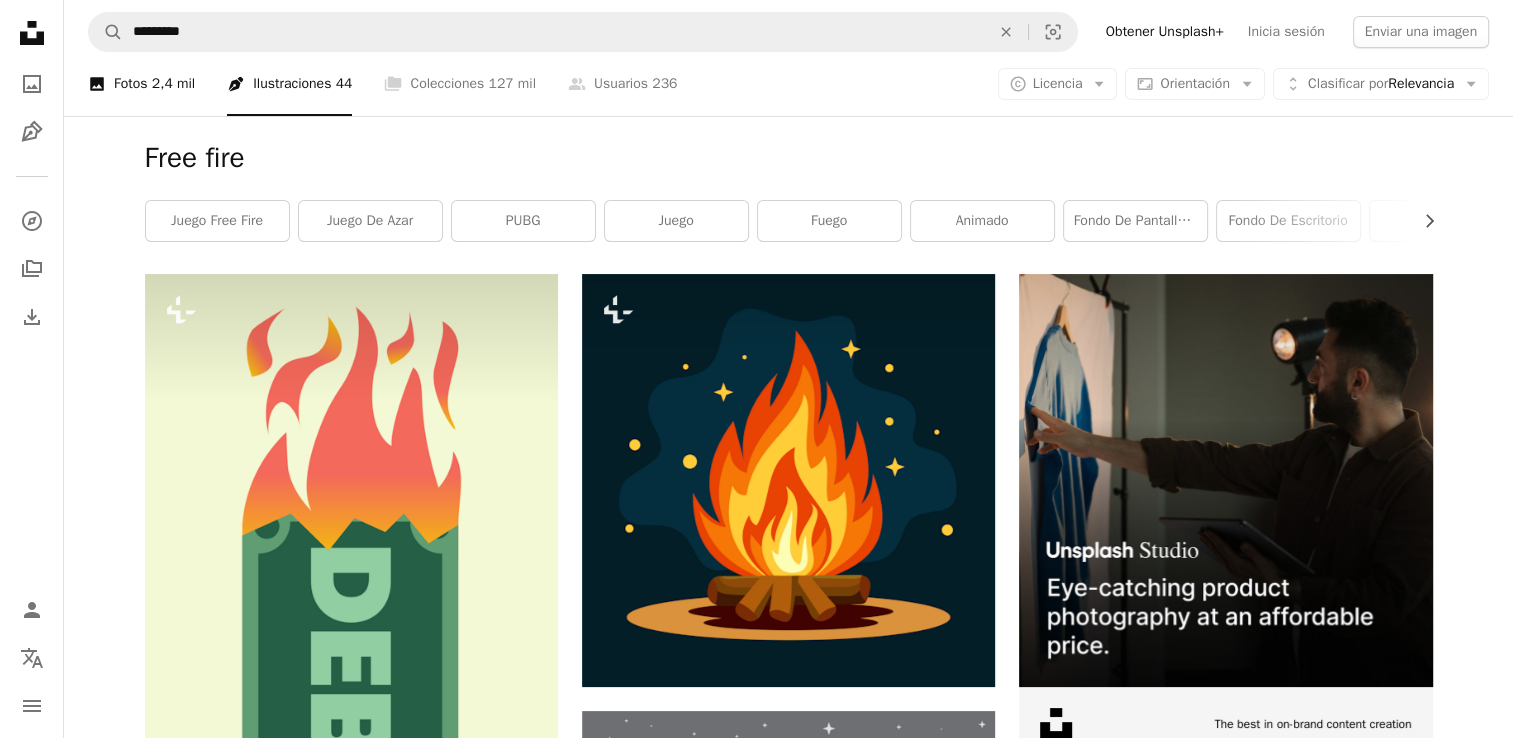 click on "2,4 mil" at bounding box center [173, 84] 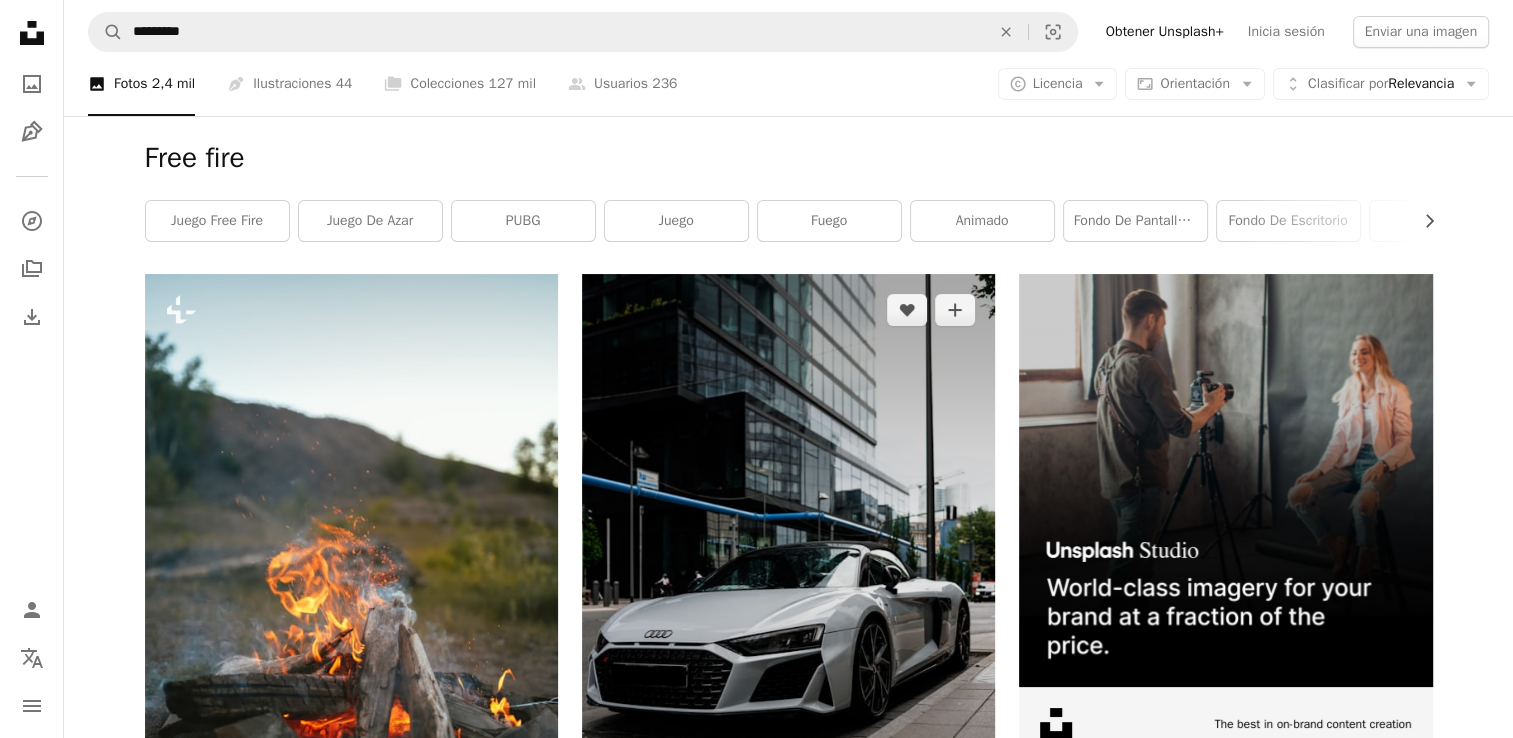 scroll, scrollTop: 500, scrollLeft: 0, axis: vertical 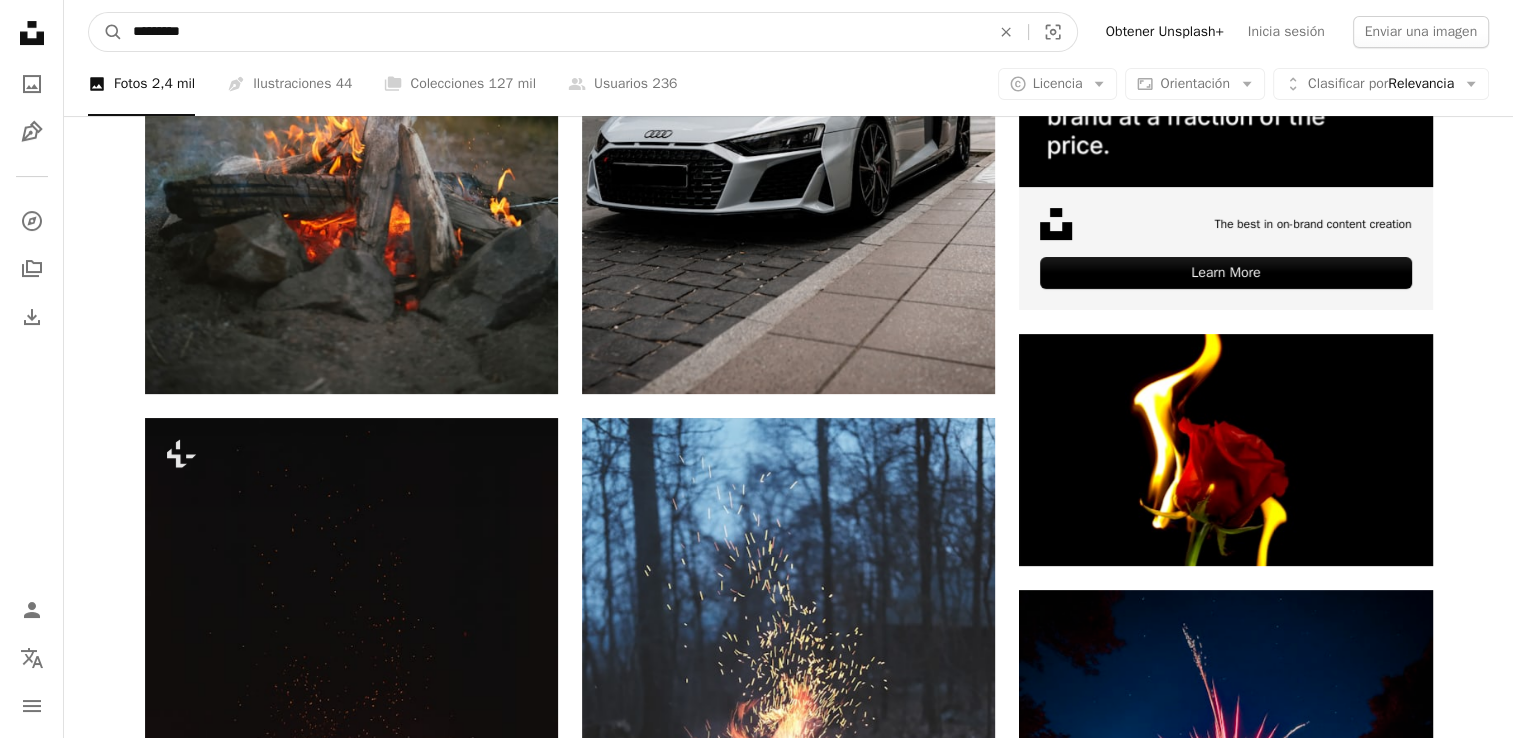 click on "*********" at bounding box center (553, 32) 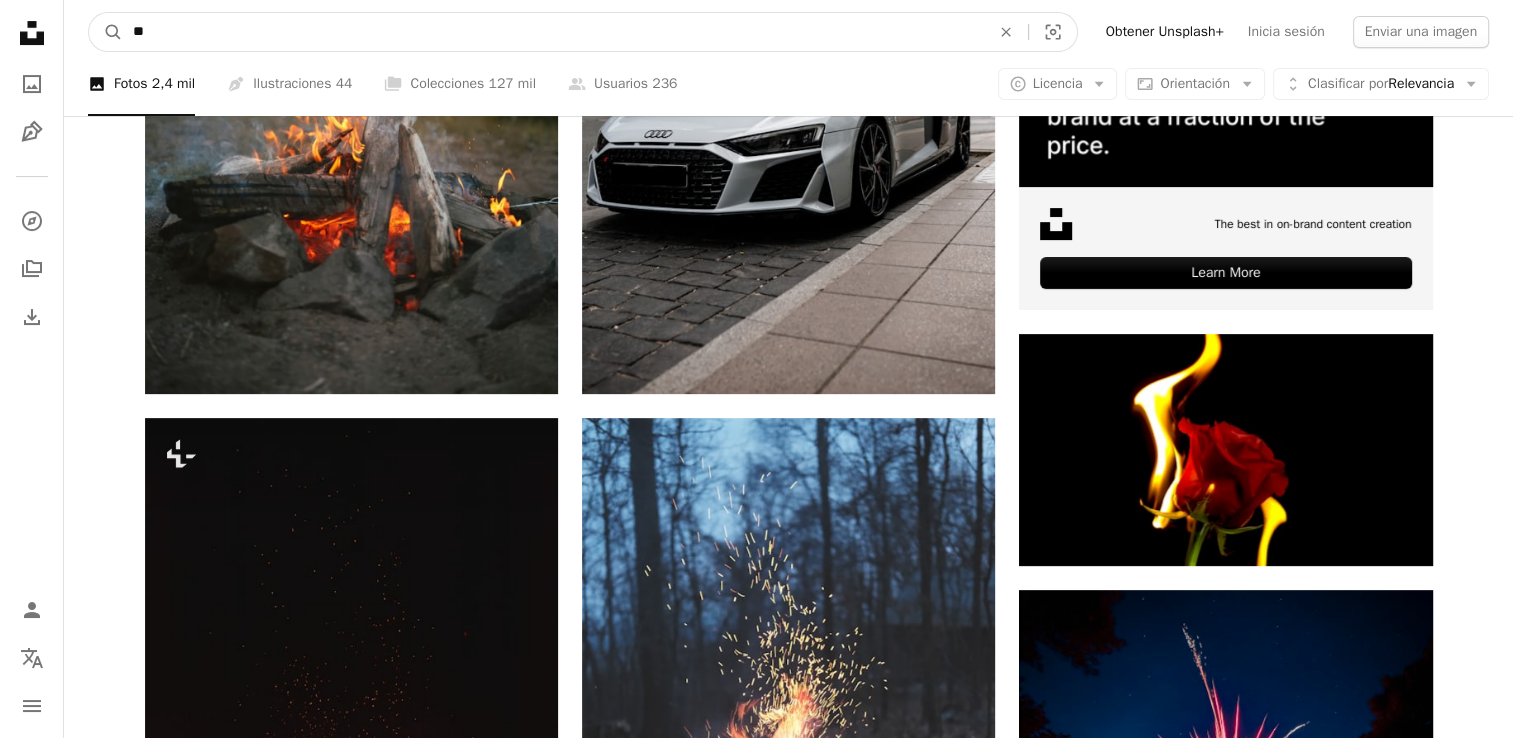 type on "*" 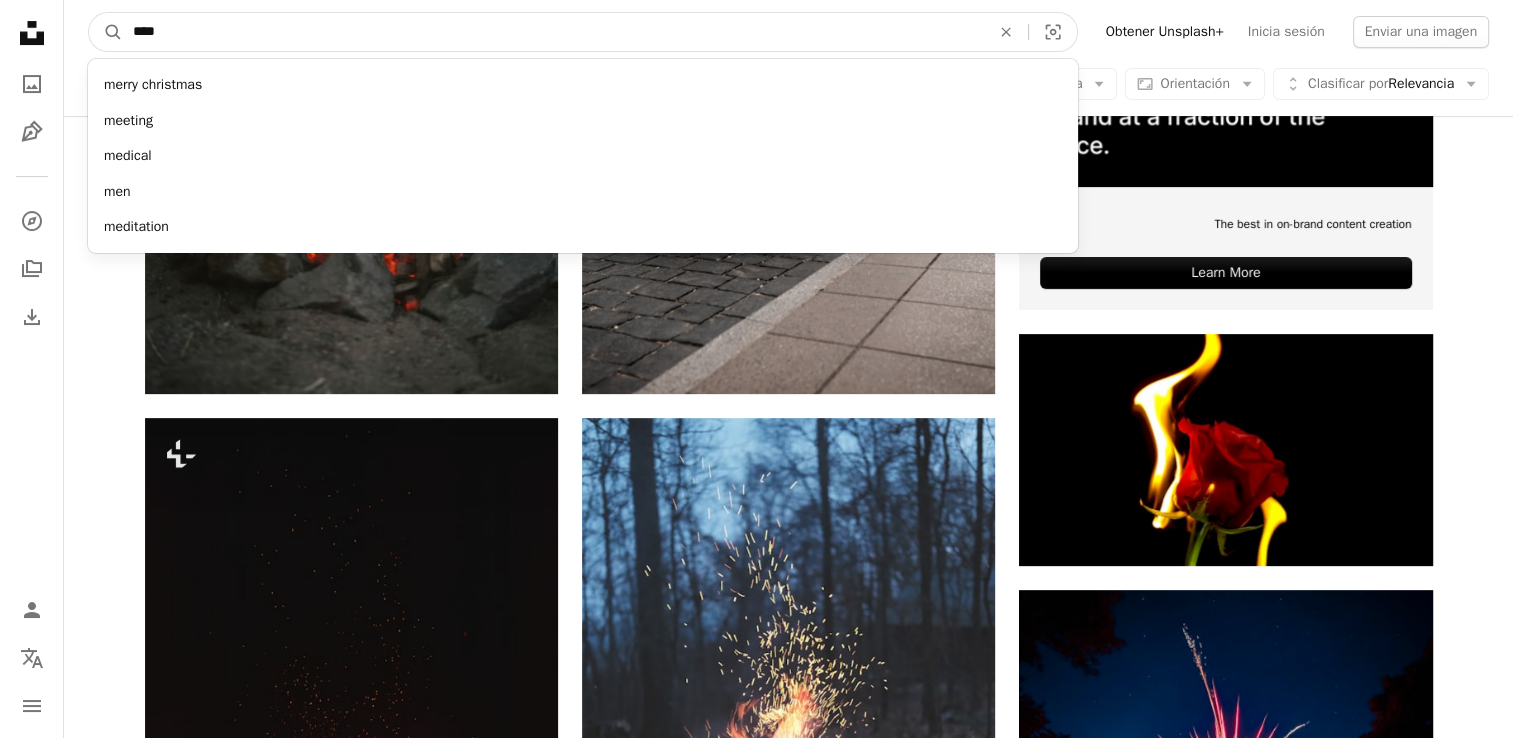 type on "*****" 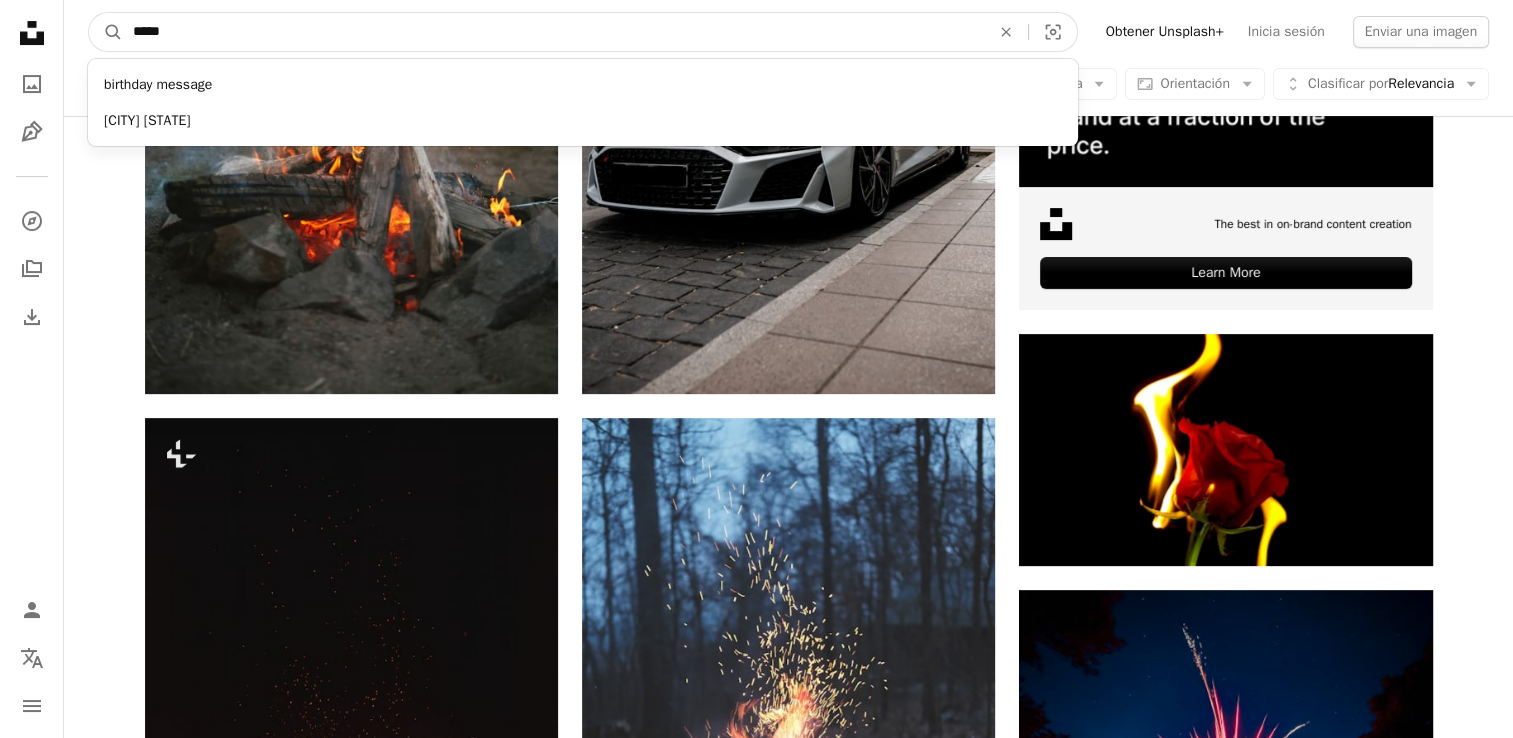 click on "A magnifying glass" at bounding box center [106, 32] 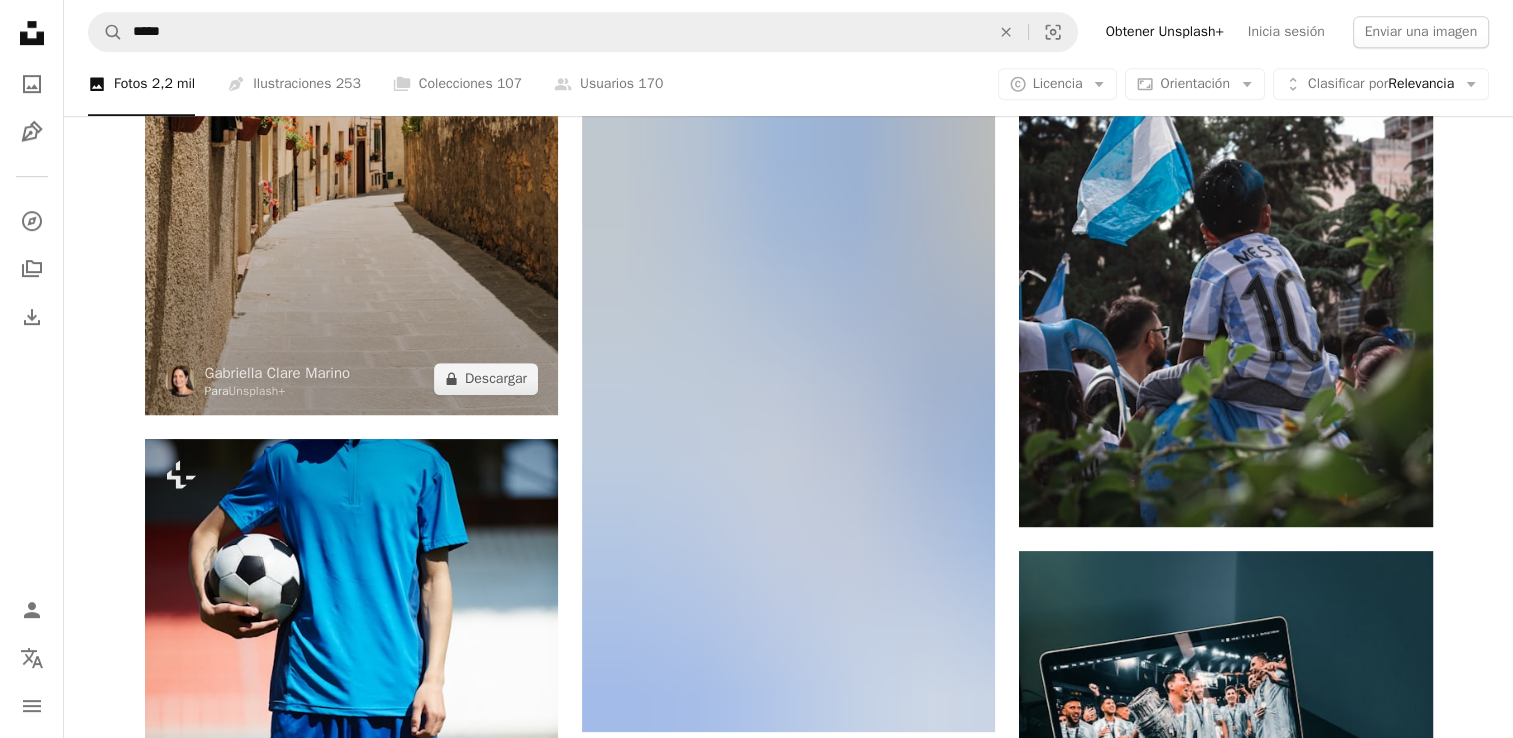 scroll, scrollTop: 1300, scrollLeft: 0, axis: vertical 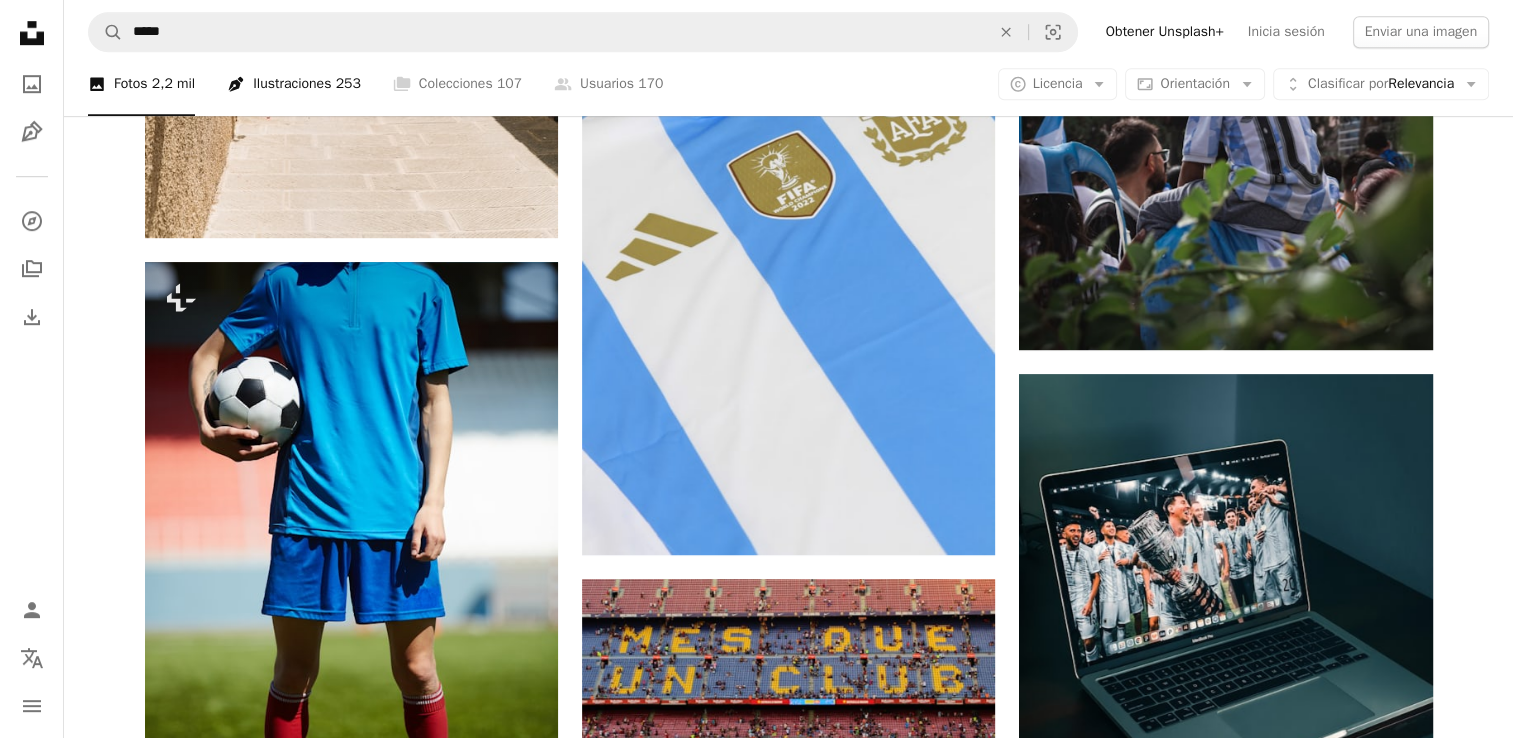 click on "Pen Tool Ilustraciones   253" at bounding box center (294, 84) 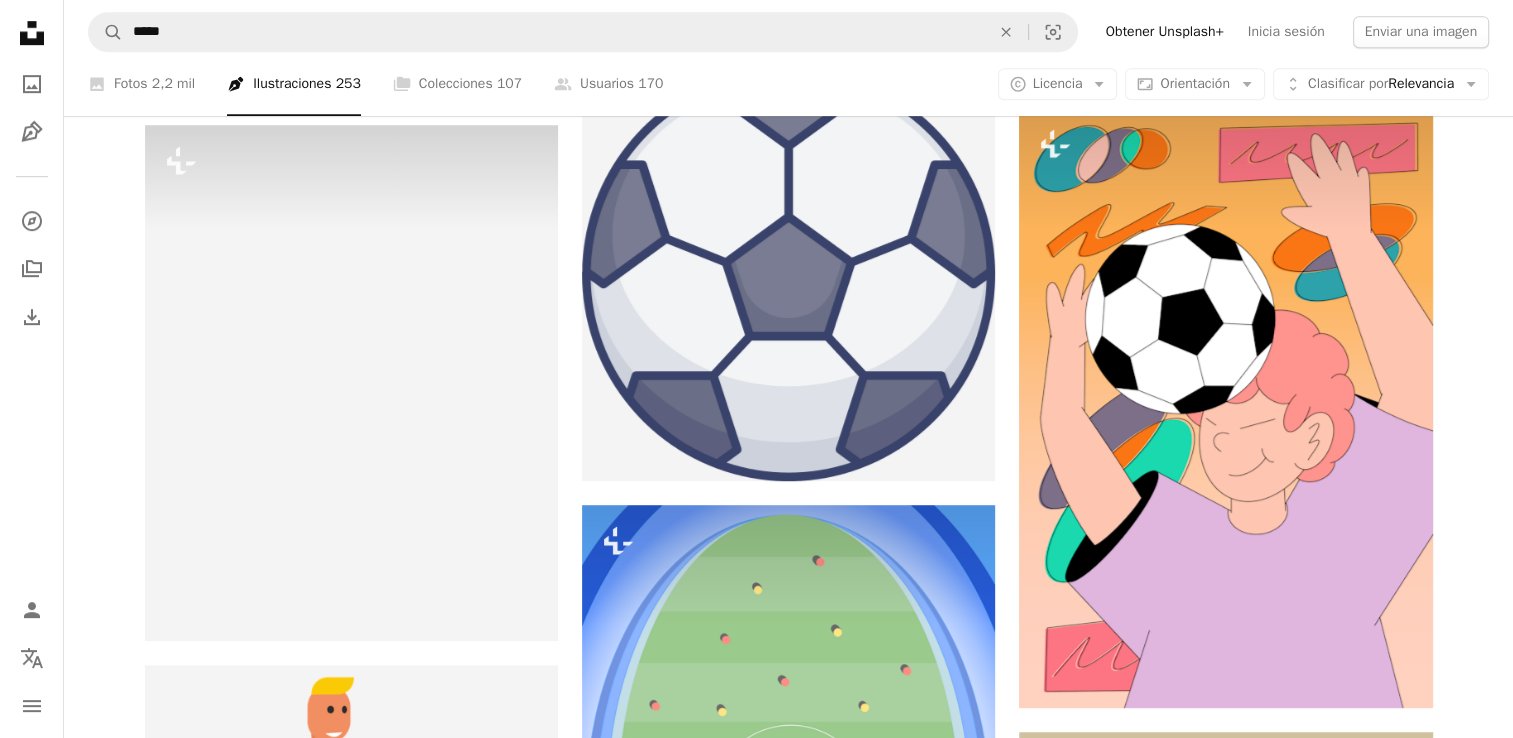 scroll, scrollTop: 800, scrollLeft: 0, axis: vertical 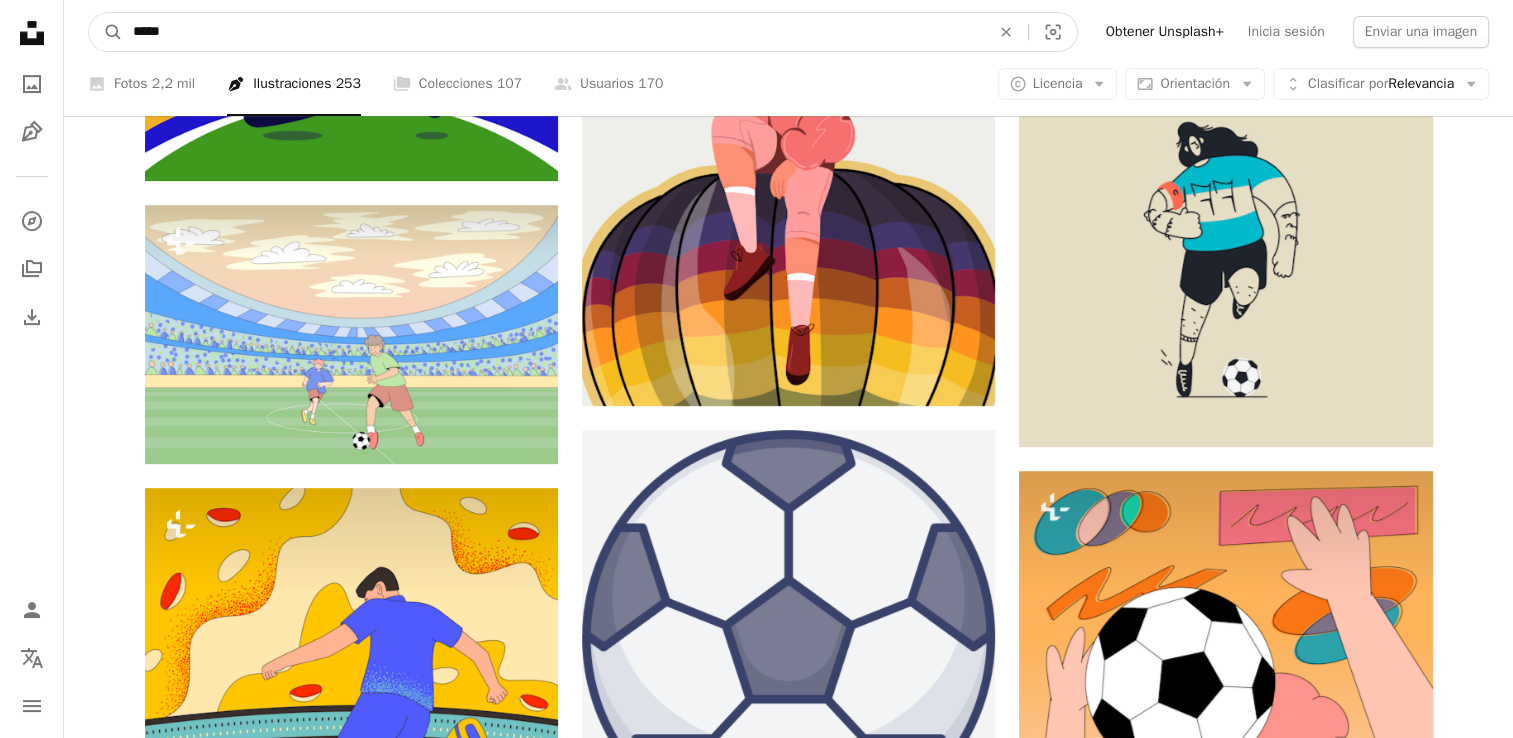 click on "*****" at bounding box center [553, 32] 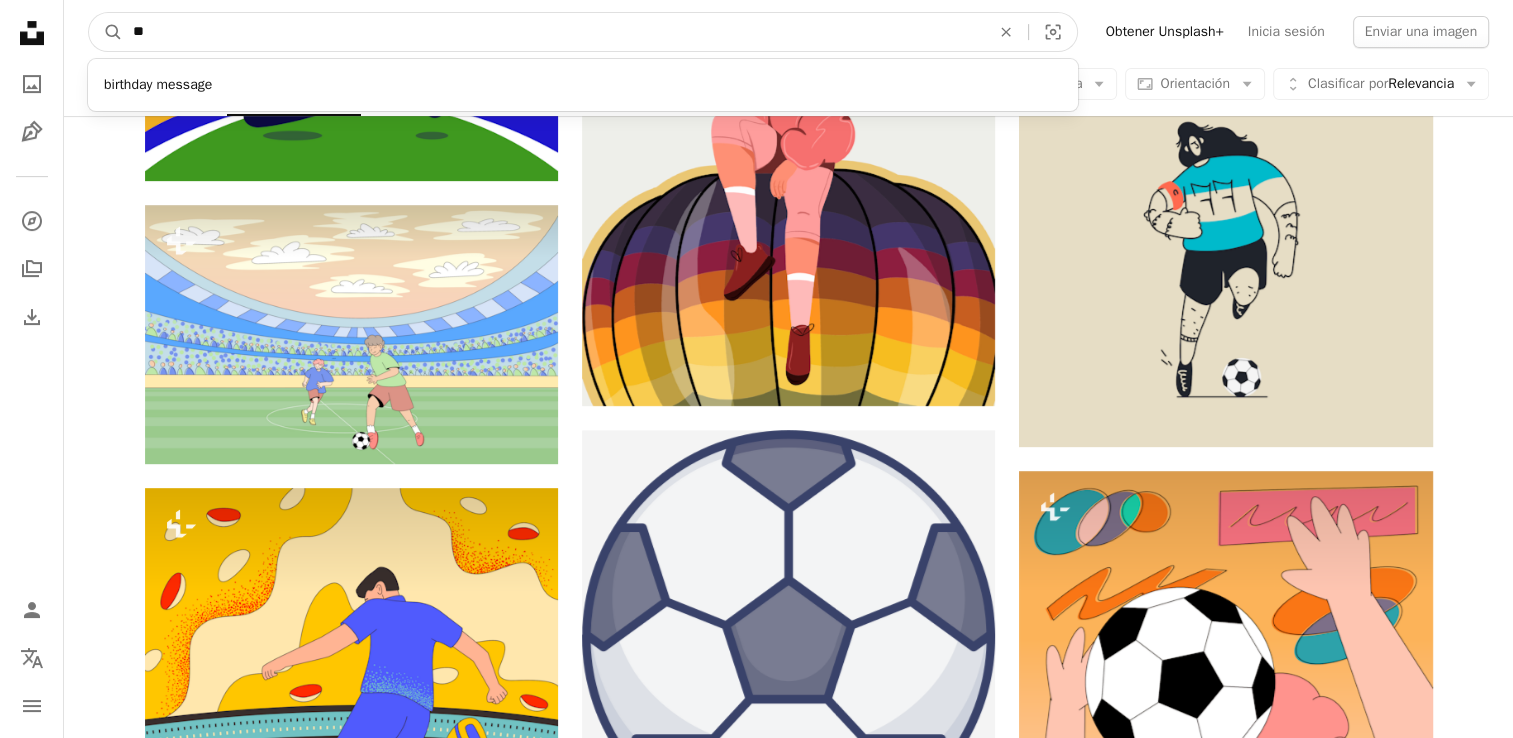 type on "*" 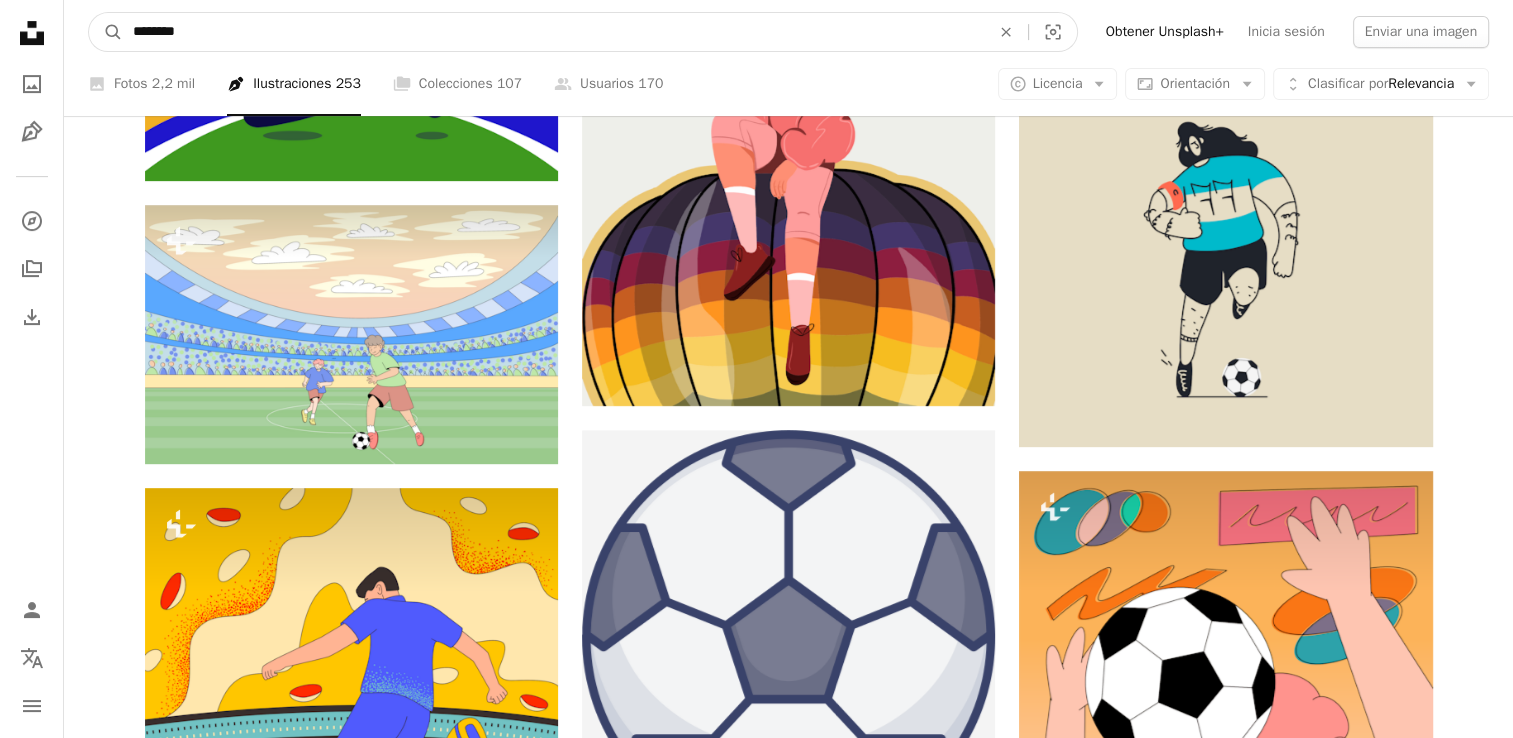 type on "********" 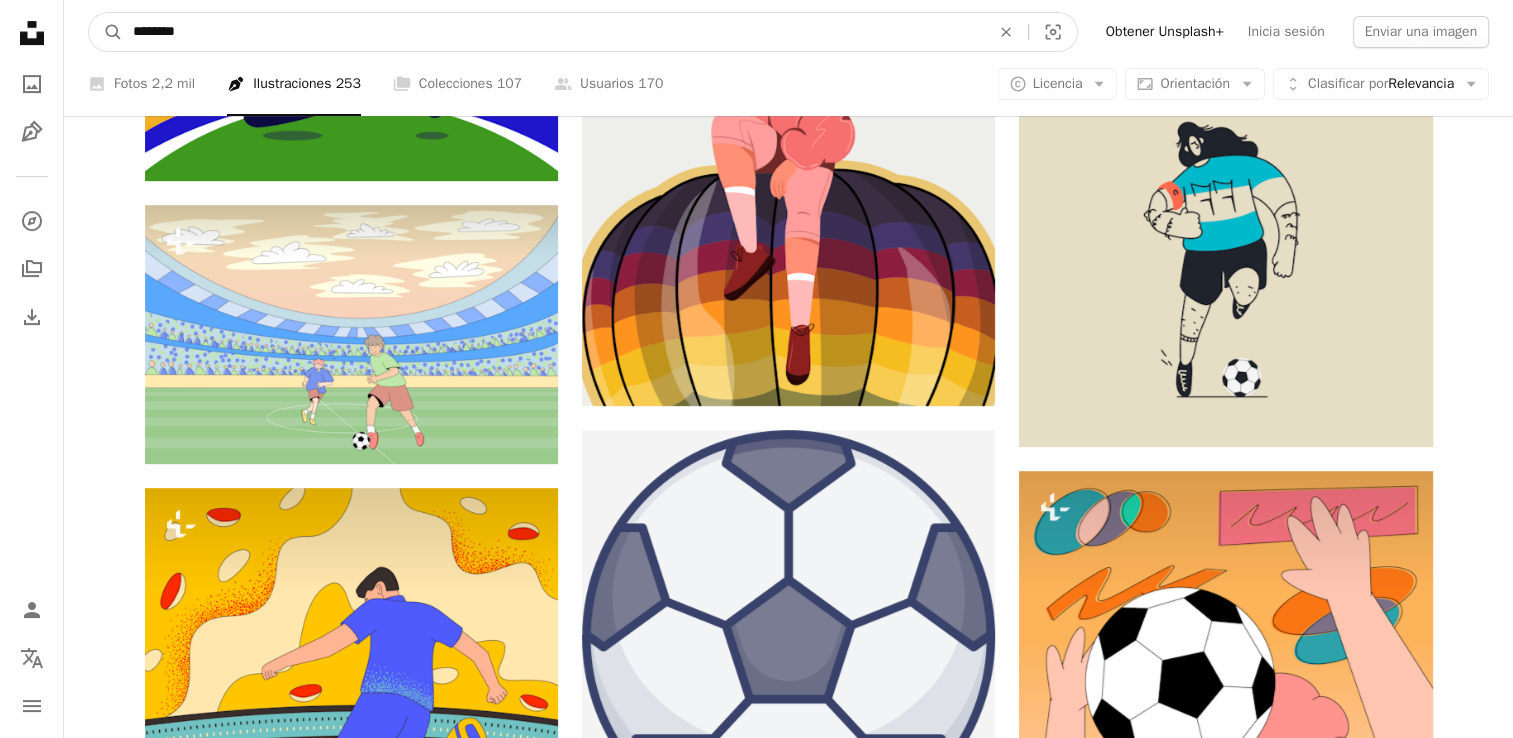 click on "A magnifying glass" at bounding box center (106, 32) 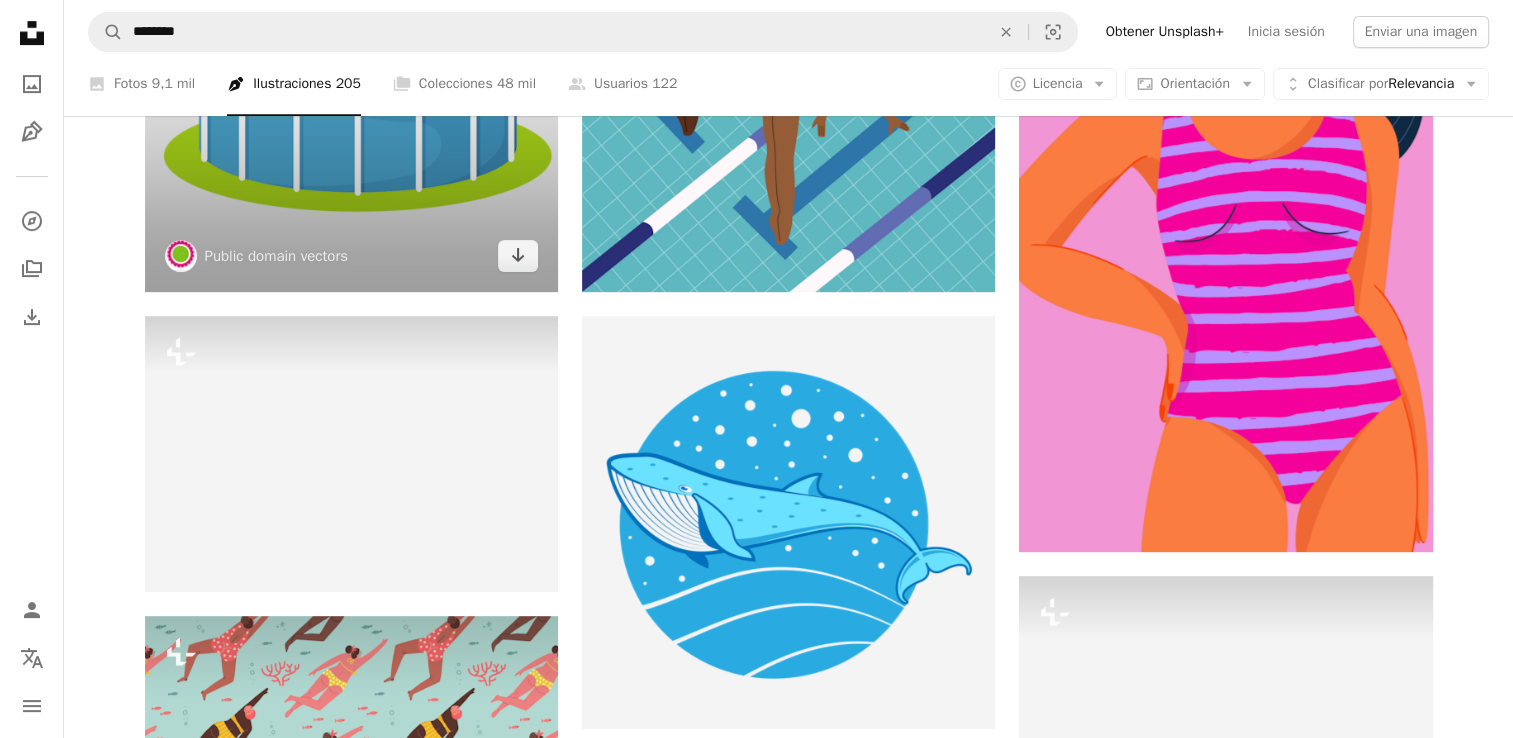 scroll, scrollTop: 900, scrollLeft: 0, axis: vertical 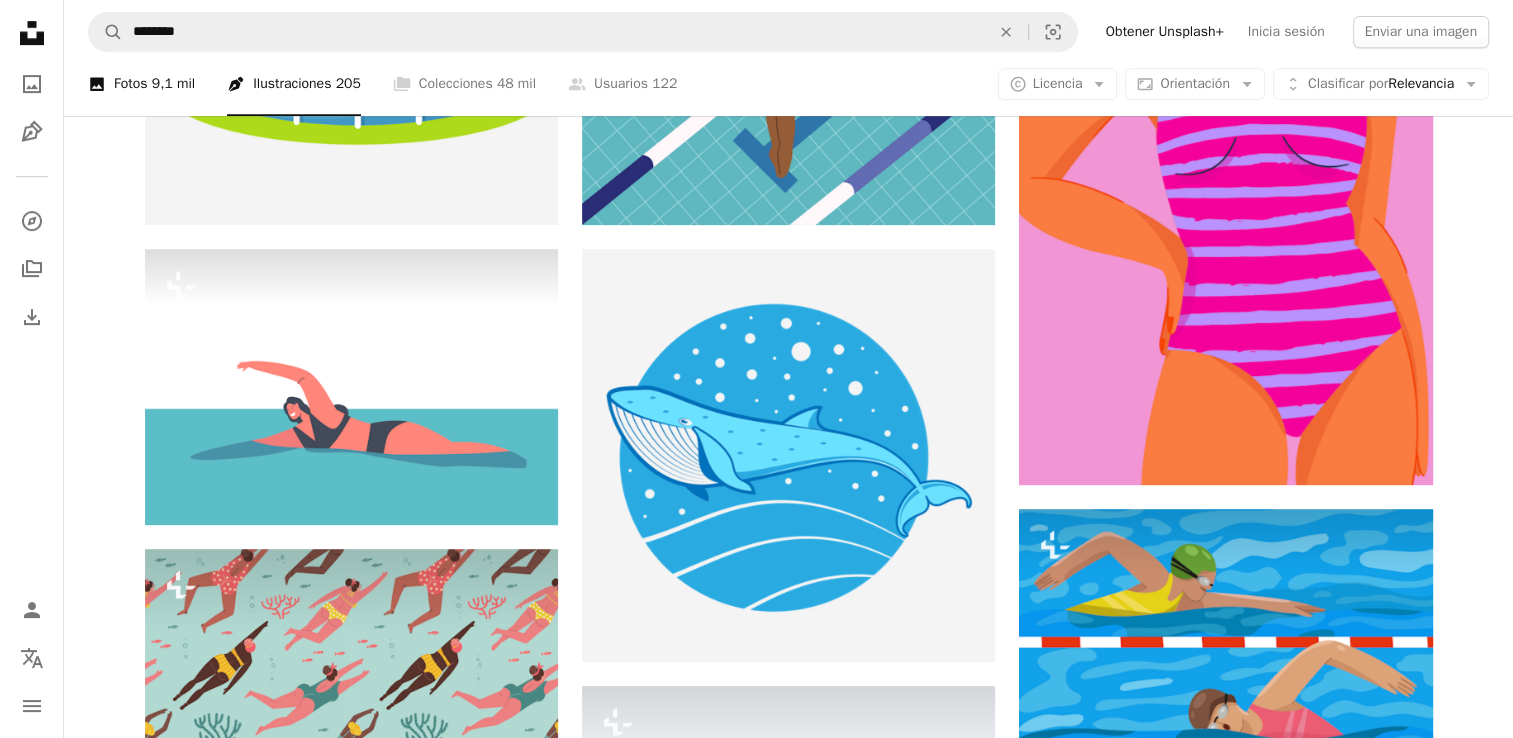 click on "A photo Fotos   9,1 mil" at bounding box center [141, 84] 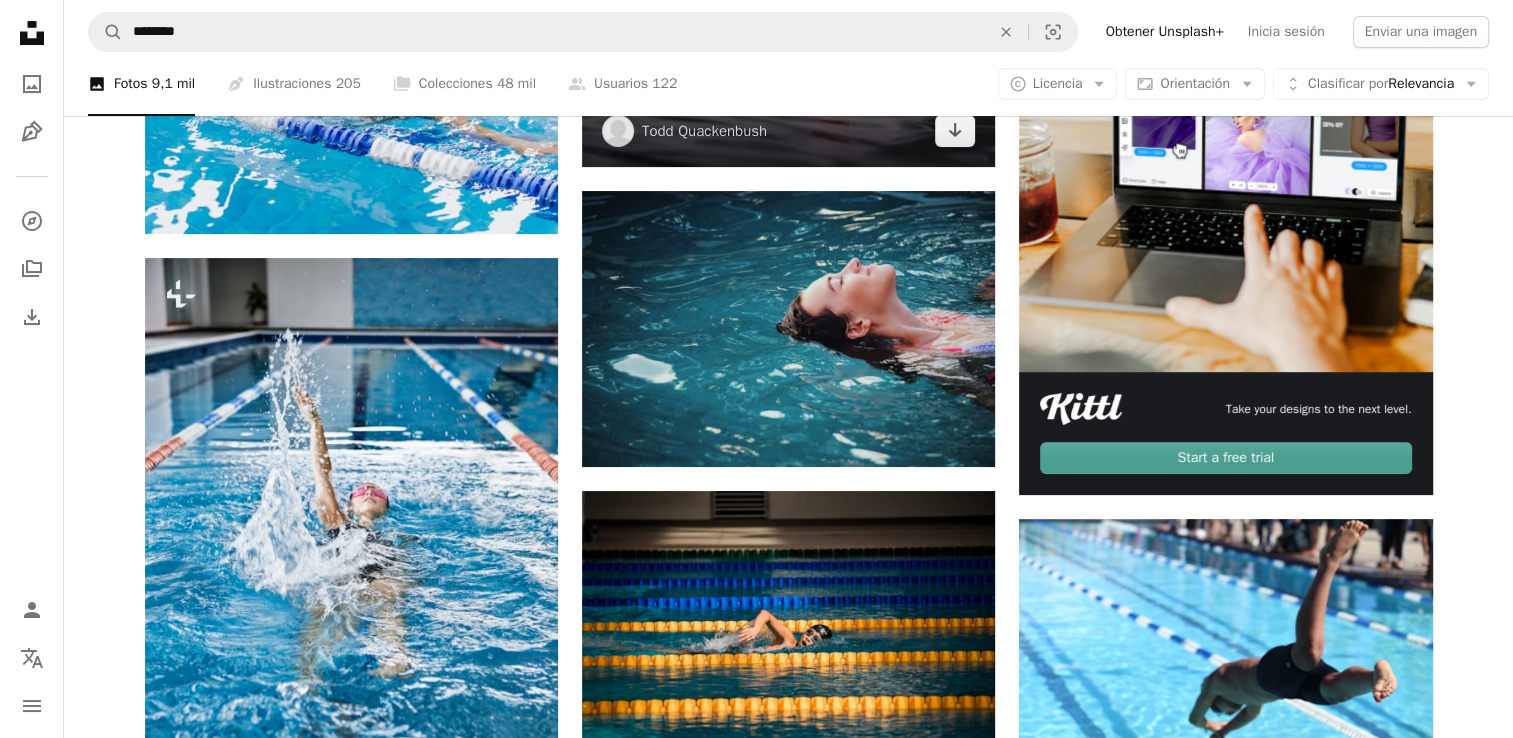 scroll, scrollTop: 400, scrollLeft: 0, axis: vertical 